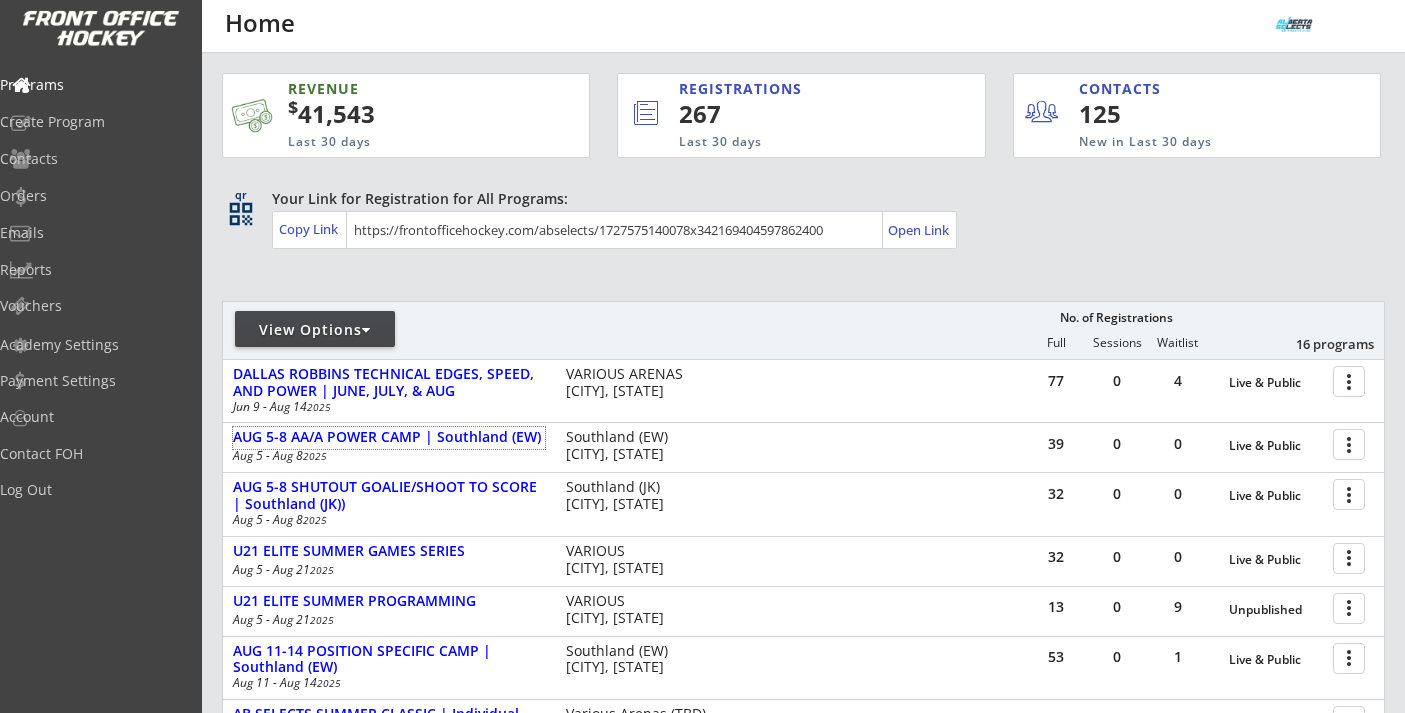 scroll, scrollTop: 54, scrollLeft: 0, axis: vertical 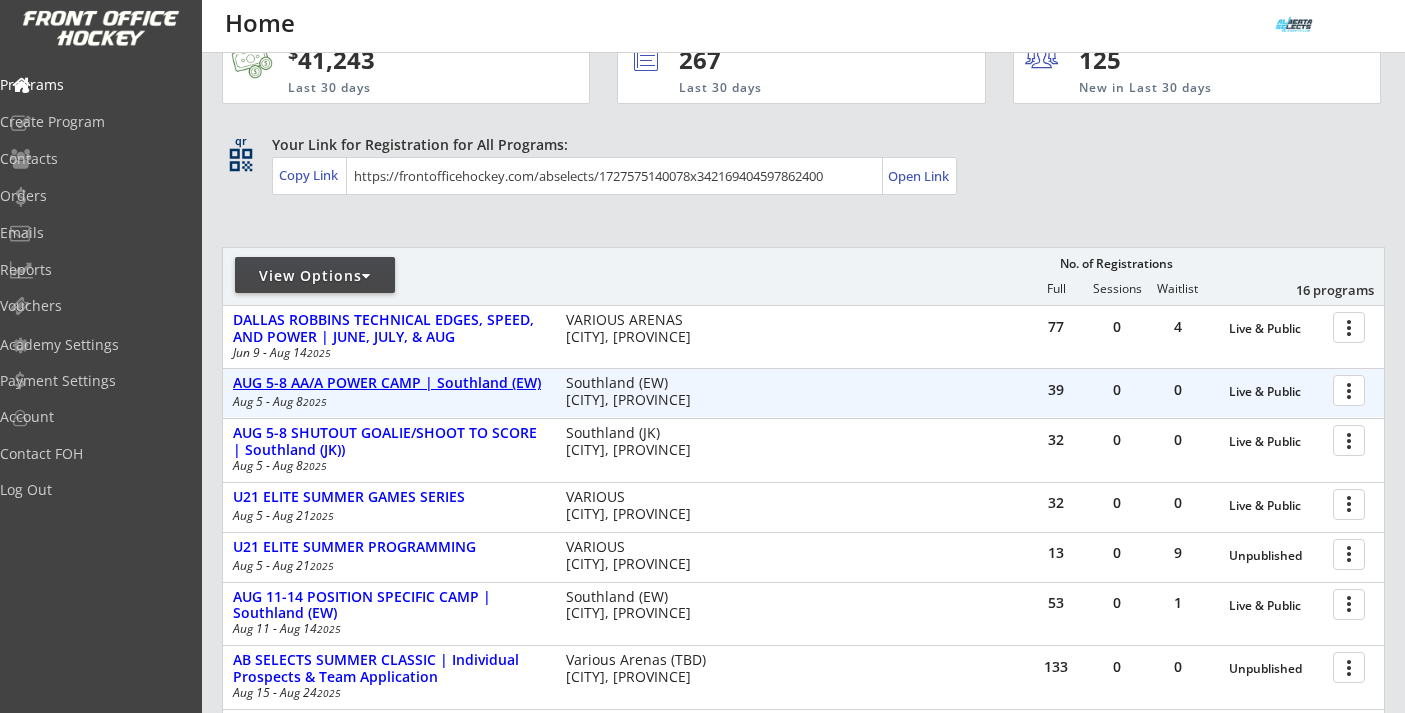 click on "AUG 5-8 AA/A POWER CAMP | Southland (EW)" at bounding box center (389, 383) 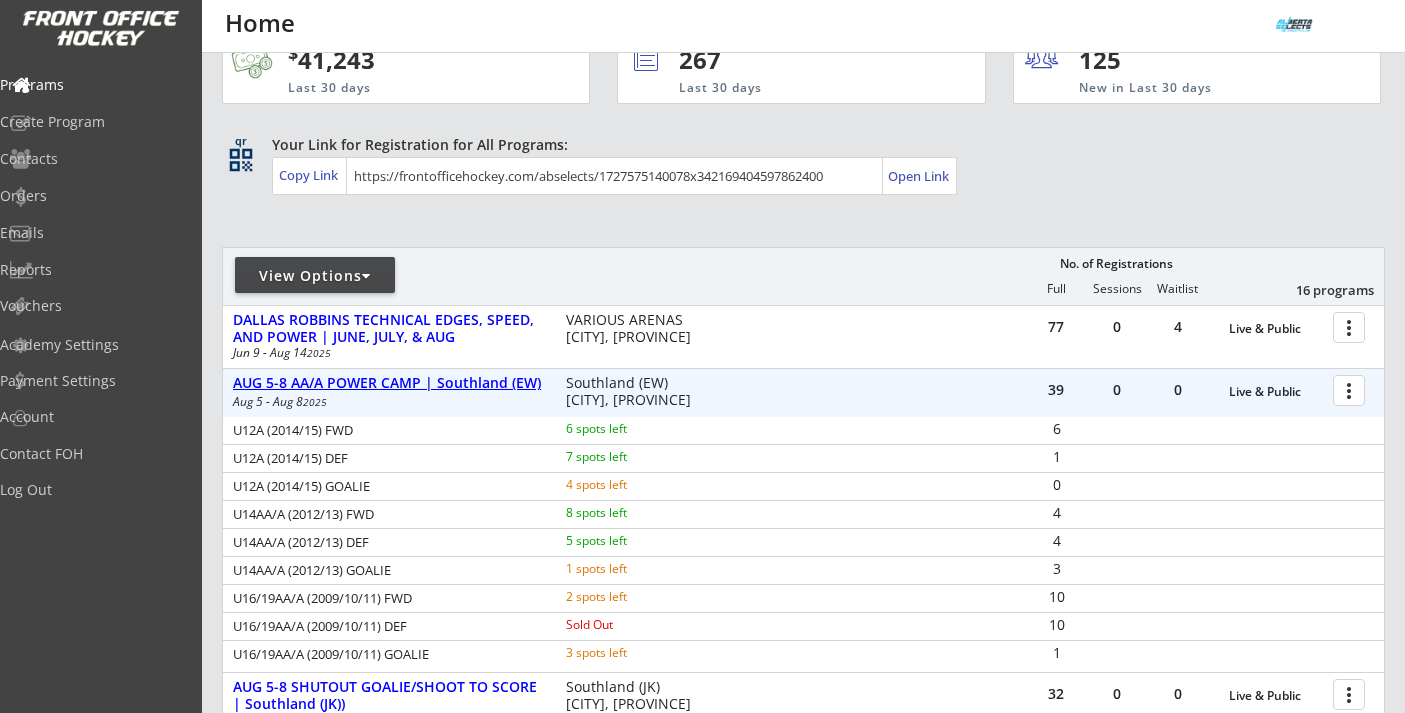 click on "AUG 5-8 AA/A POWER CAMP | Southland (EW)" at bounding box center (389, 383) 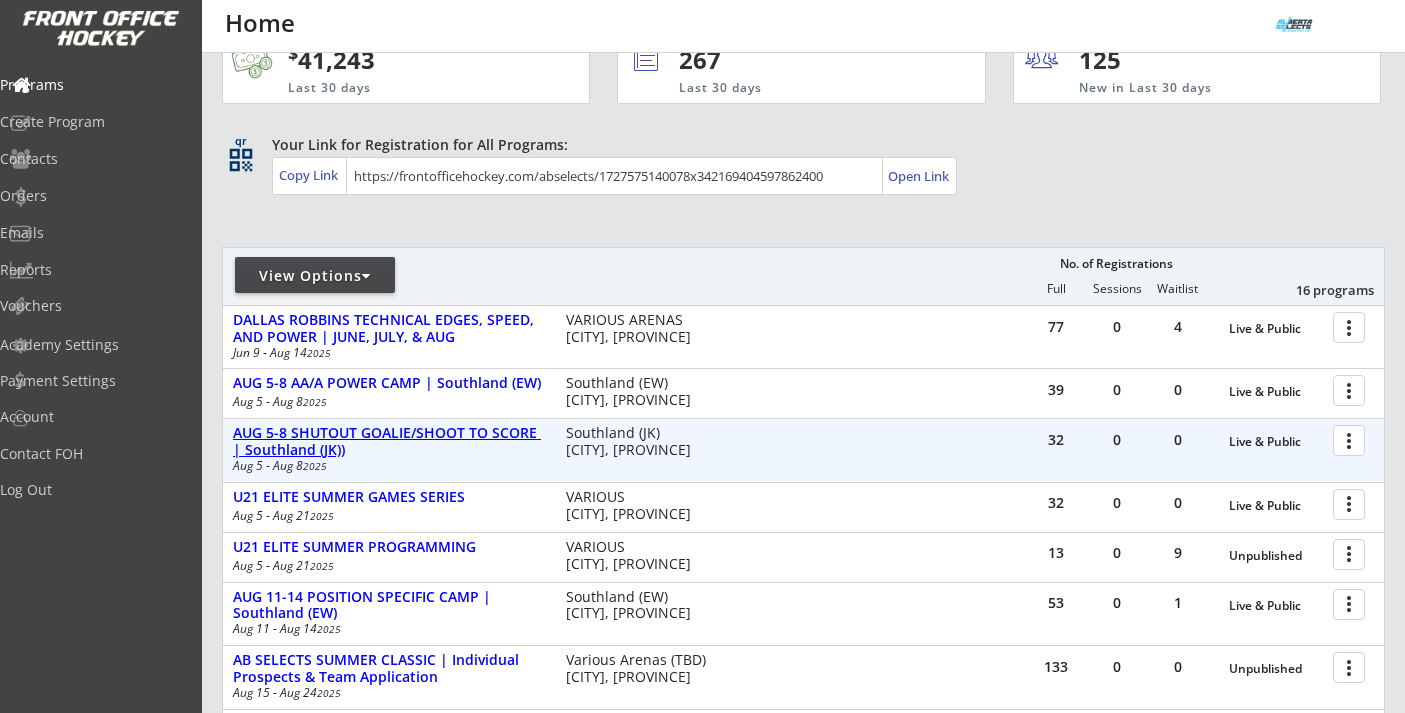 click on "AUG 5-8 SHUTOUT GOALIE/SHOOT TO SCORE | Southland (JK))" at bounding box center (389, 442) 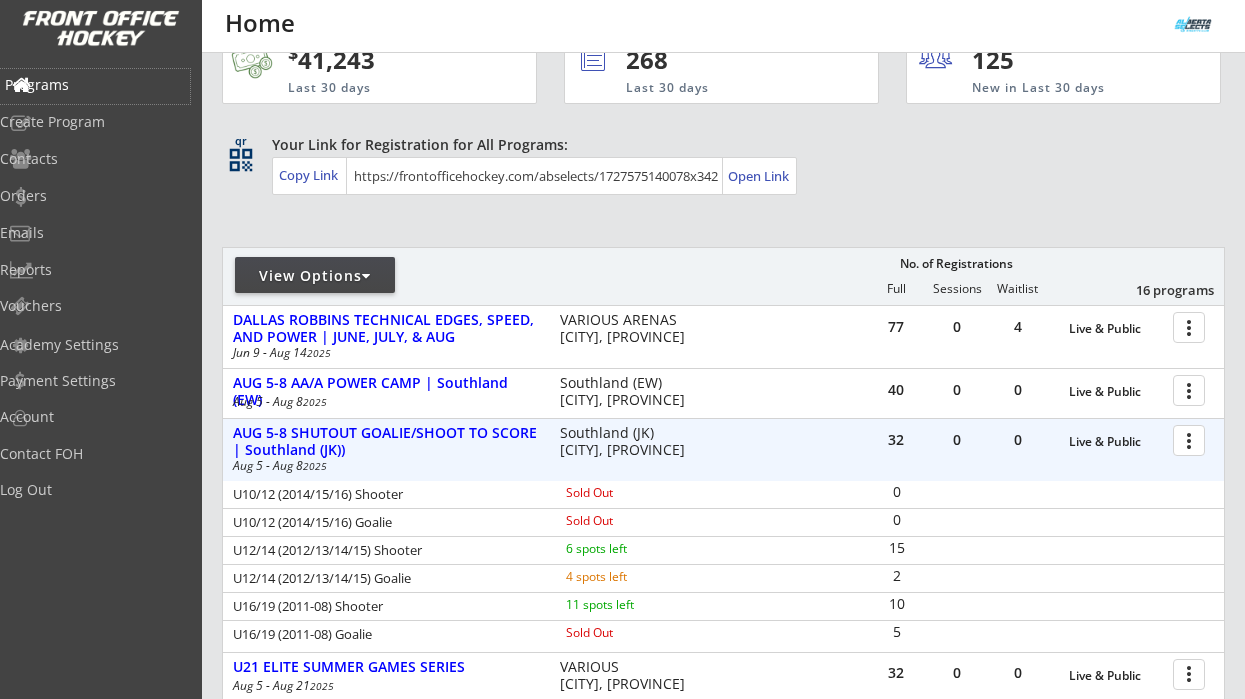 click on "Programs" at bounding box center (95, 85) 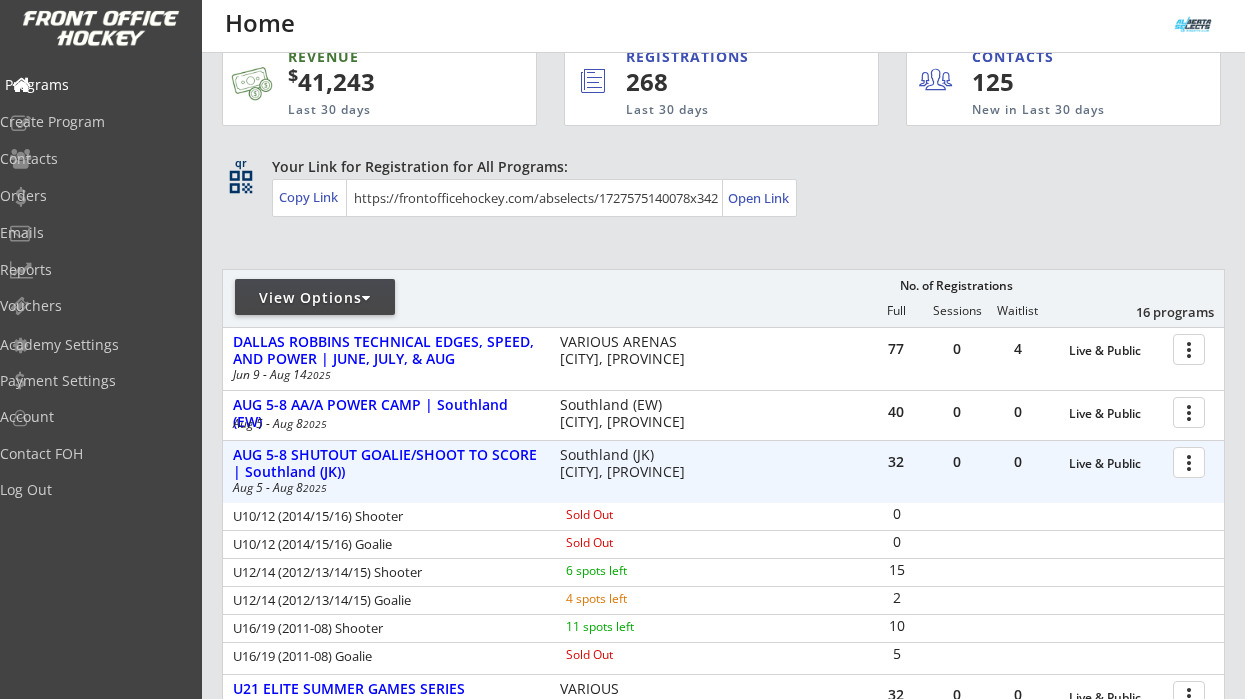 scroll, scrollTop: 0, scrollLeft: 0, axis: both 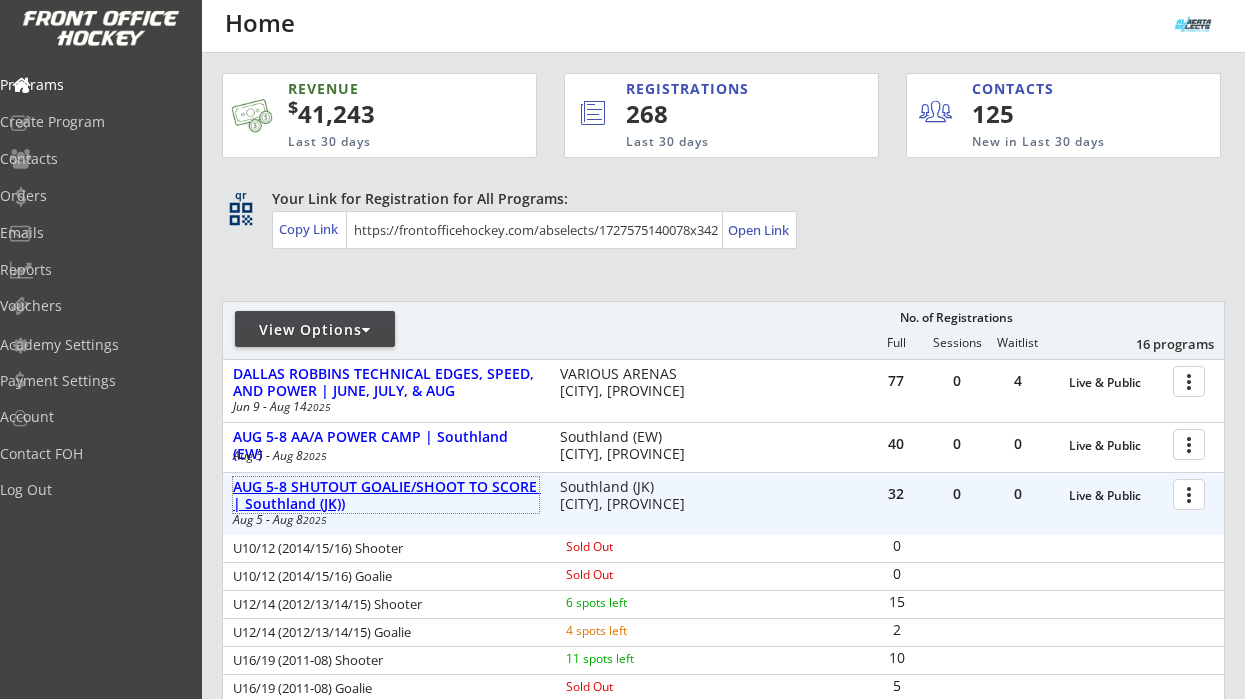click on "AUG 5-8 SHUTOUT GOALIE/SHOOT TO SCORE | Southland (JK))" at bounding box center (386, 496) 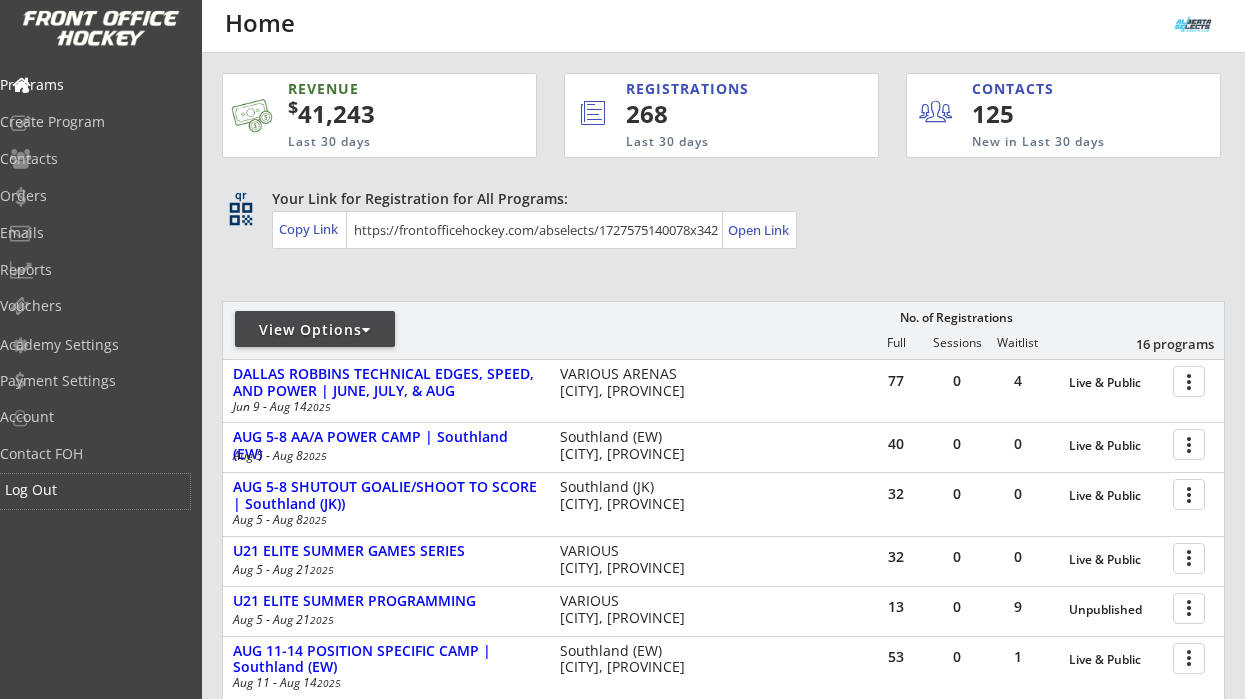 click on "Log Out" at bounding box center (95, 490) 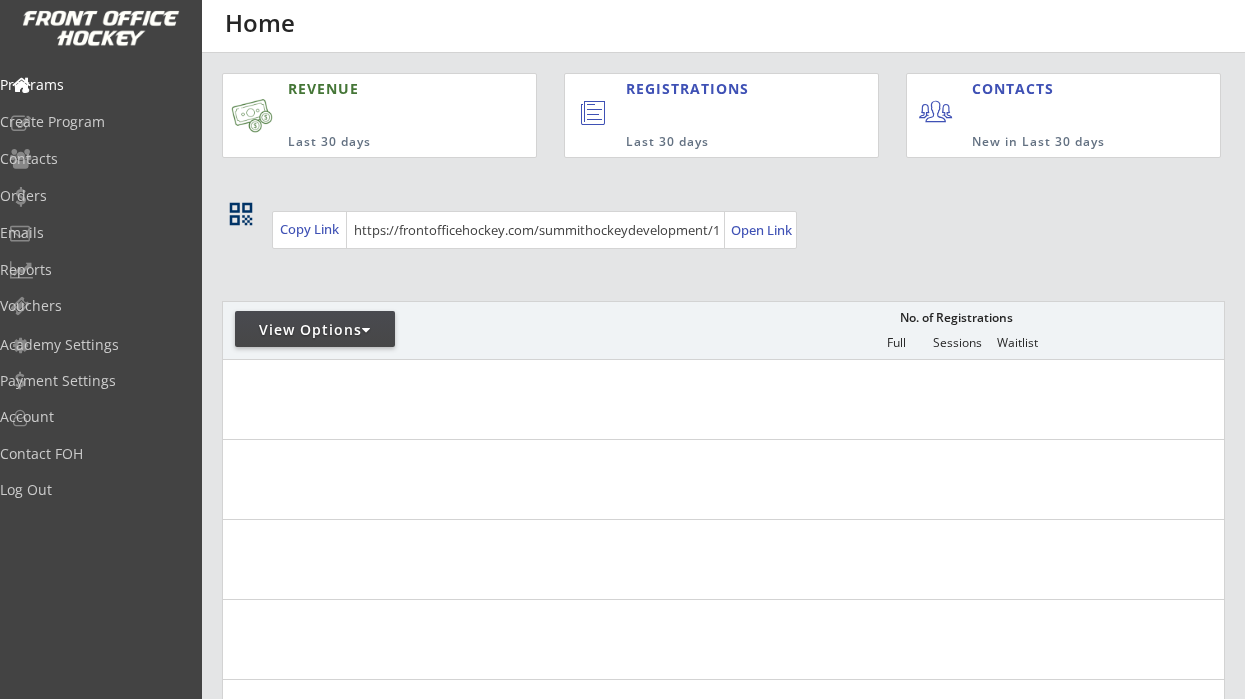 scroll, scrollTop: 0, scrollLeft: 0, axis: both 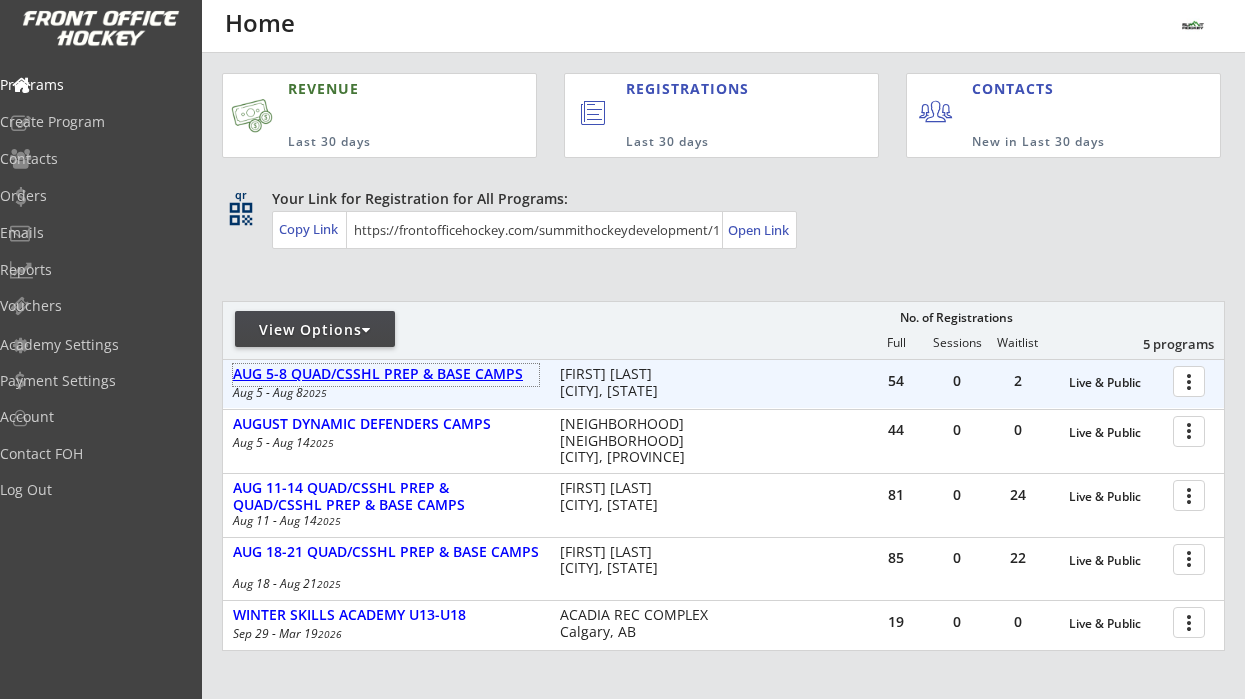 click on "AUG 5-8 QUAD/CSSHL PREP & BASE CAMPS" at bounding box center [386, 374] 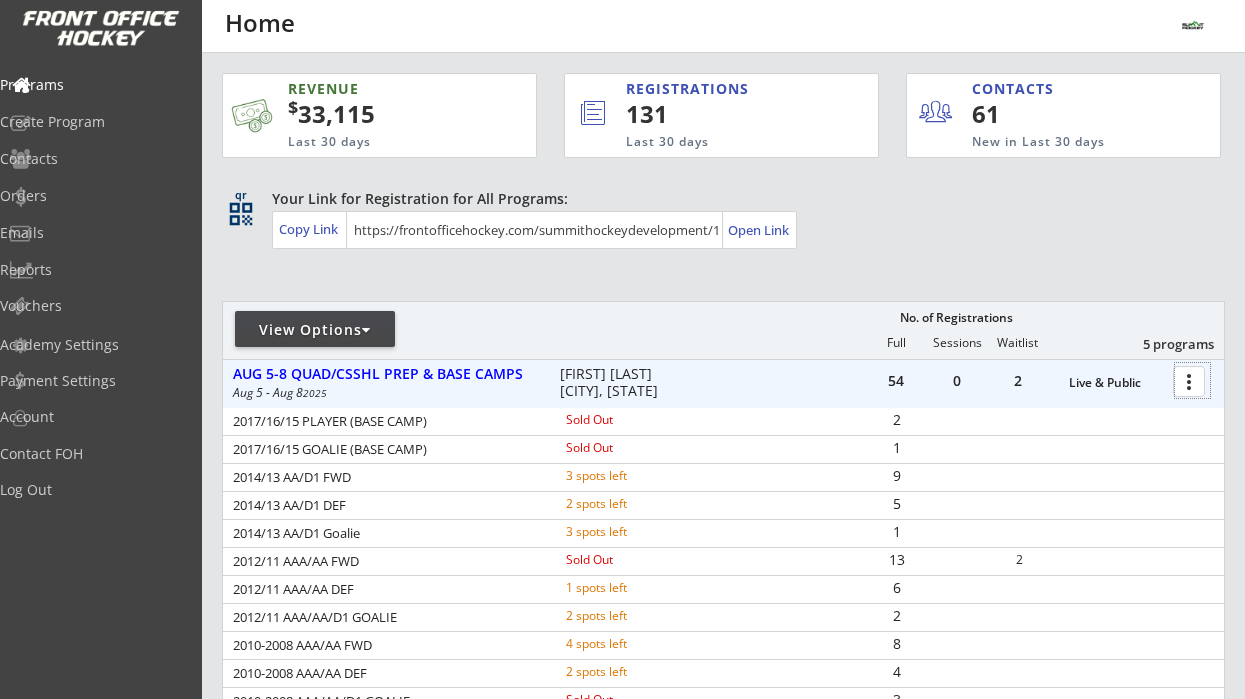 click at bounding box center [1192, 380] 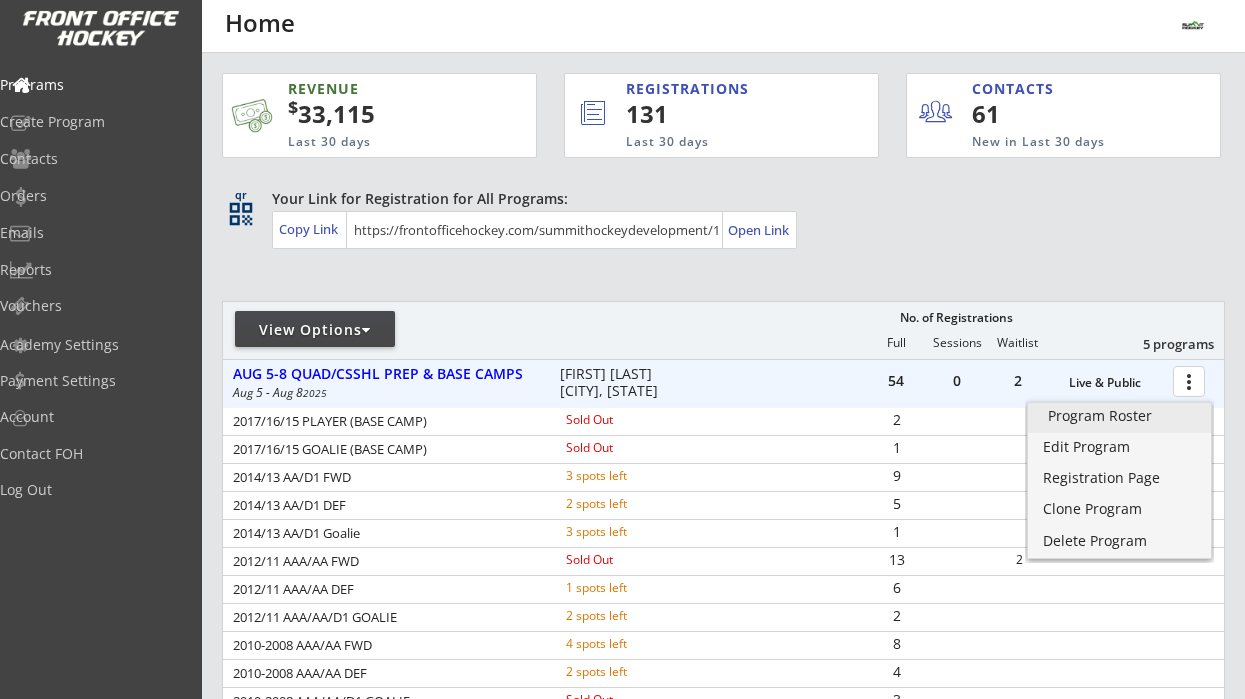 click on "Program Roster" at bounding box center [1119, 416] 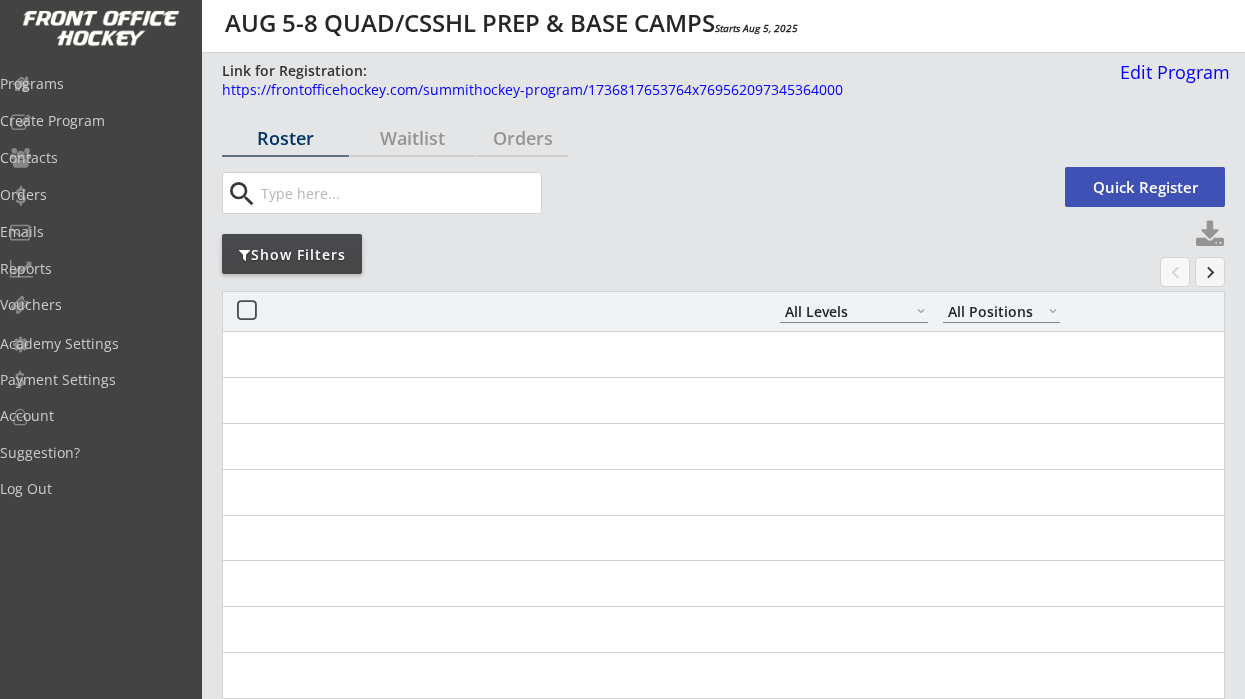 select on ""All Levels"" 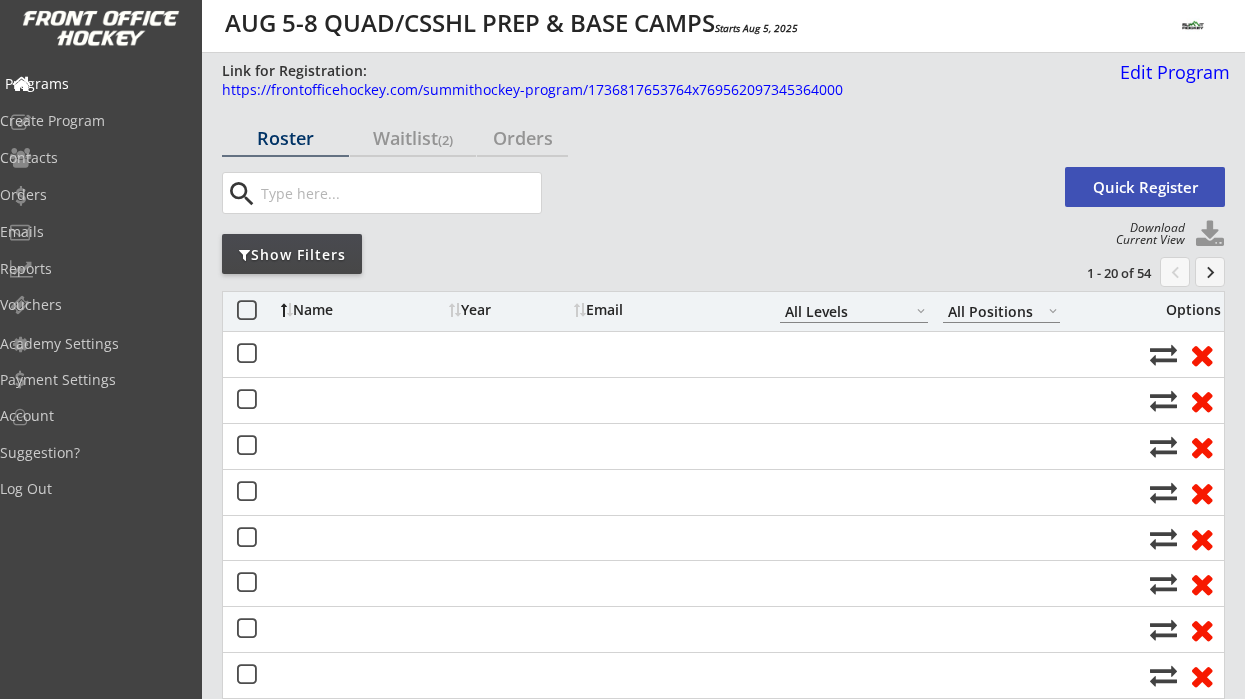 click on "Programs" at bounding box center [95, 84] 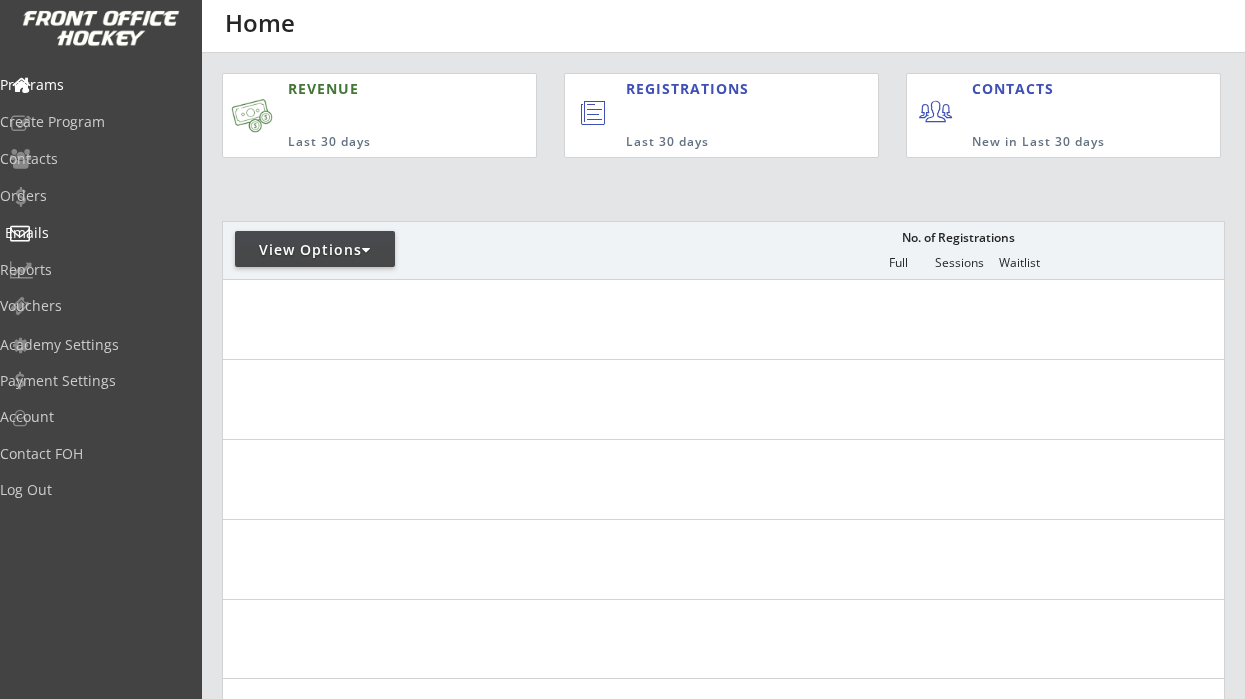 scroll, scrollTop: 0, scrollLeft: 0, axis: both 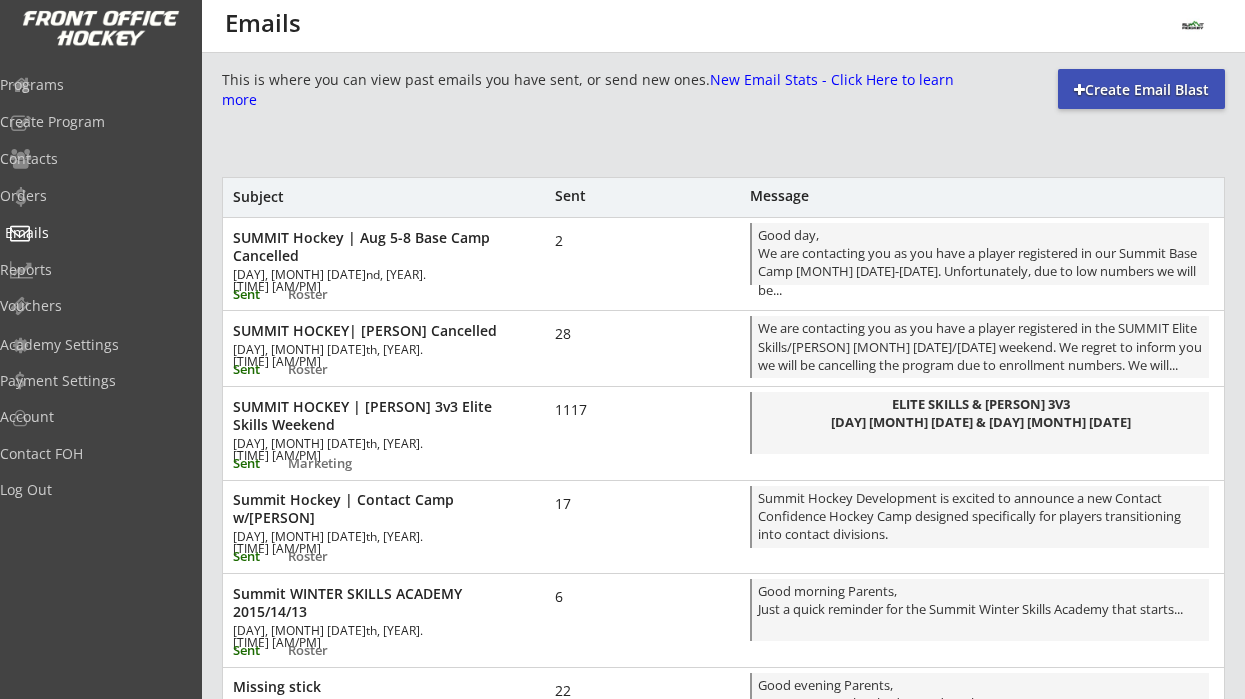click on "Emails" at bounding box center (95, 233) 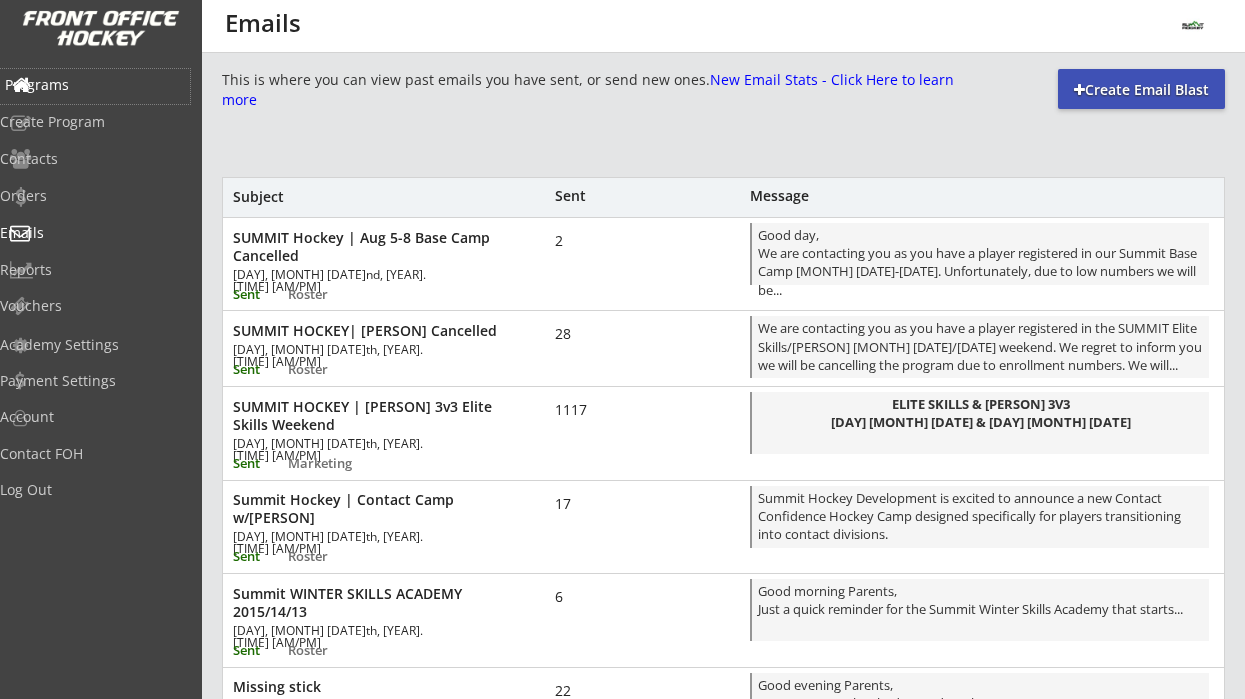 click on "Programs" at bounding box center (95, 85) 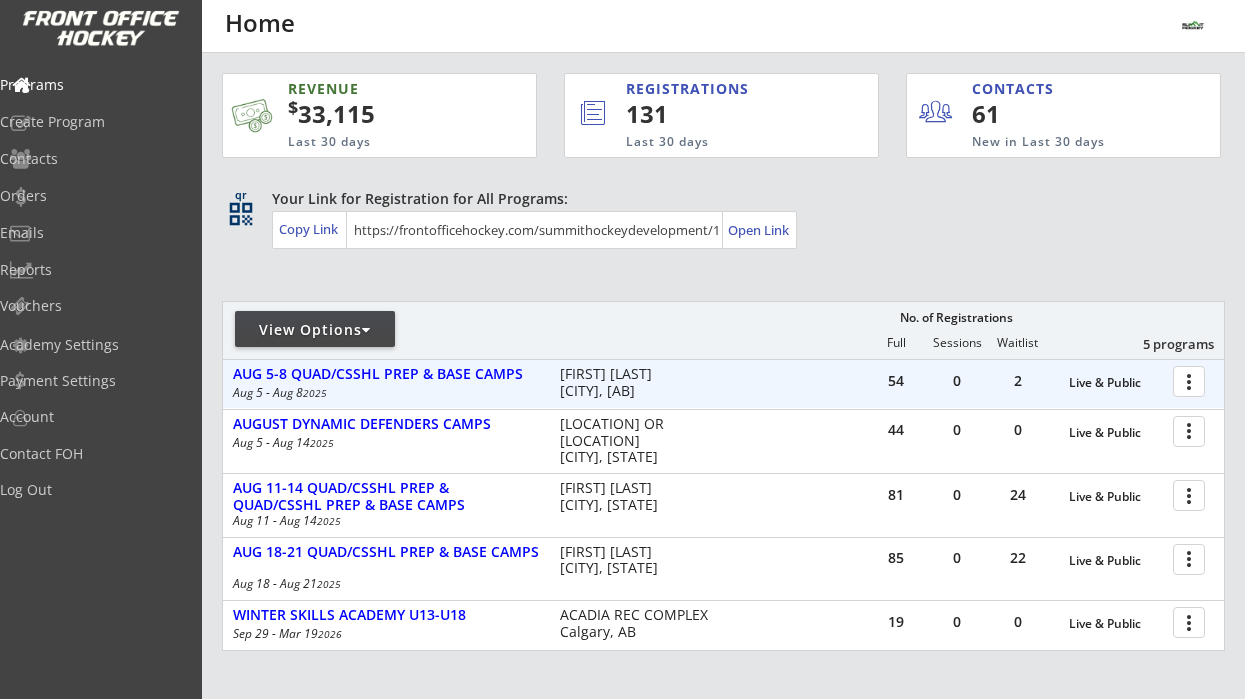 click at bounding box center (1192, 380) 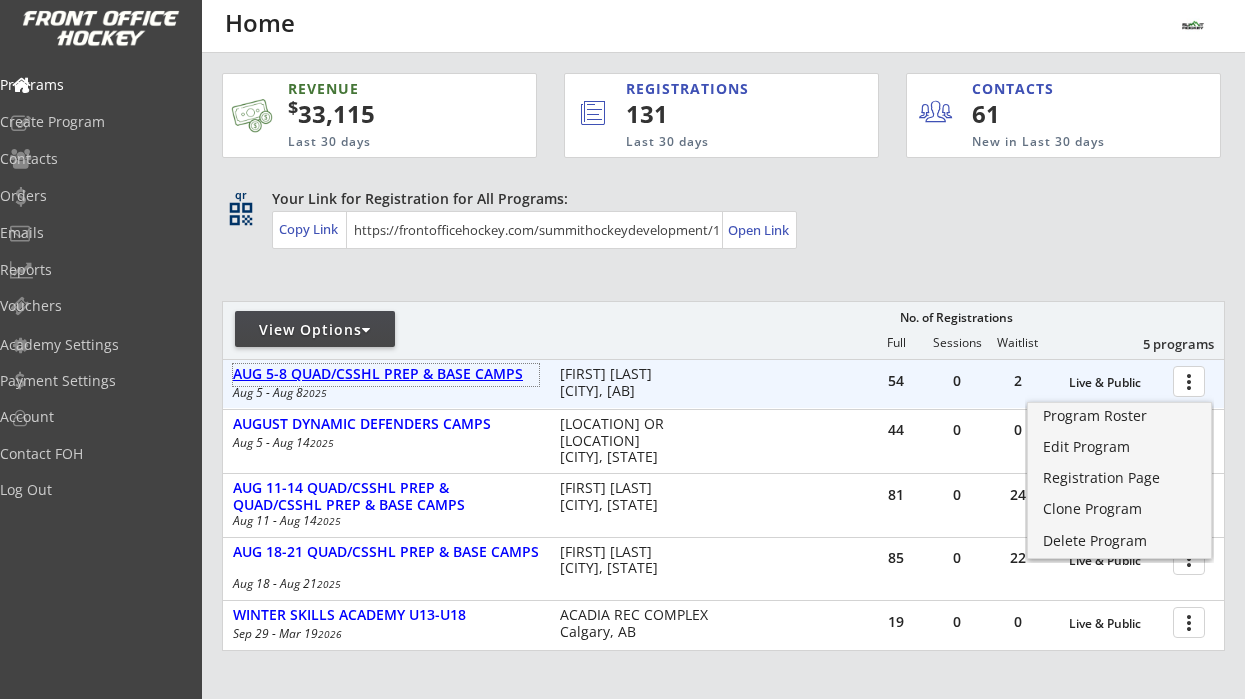 click on "AUG 5-8 QUAD/CSSHL PREP & BASE CAMPS" at bounding box center (386, 374) 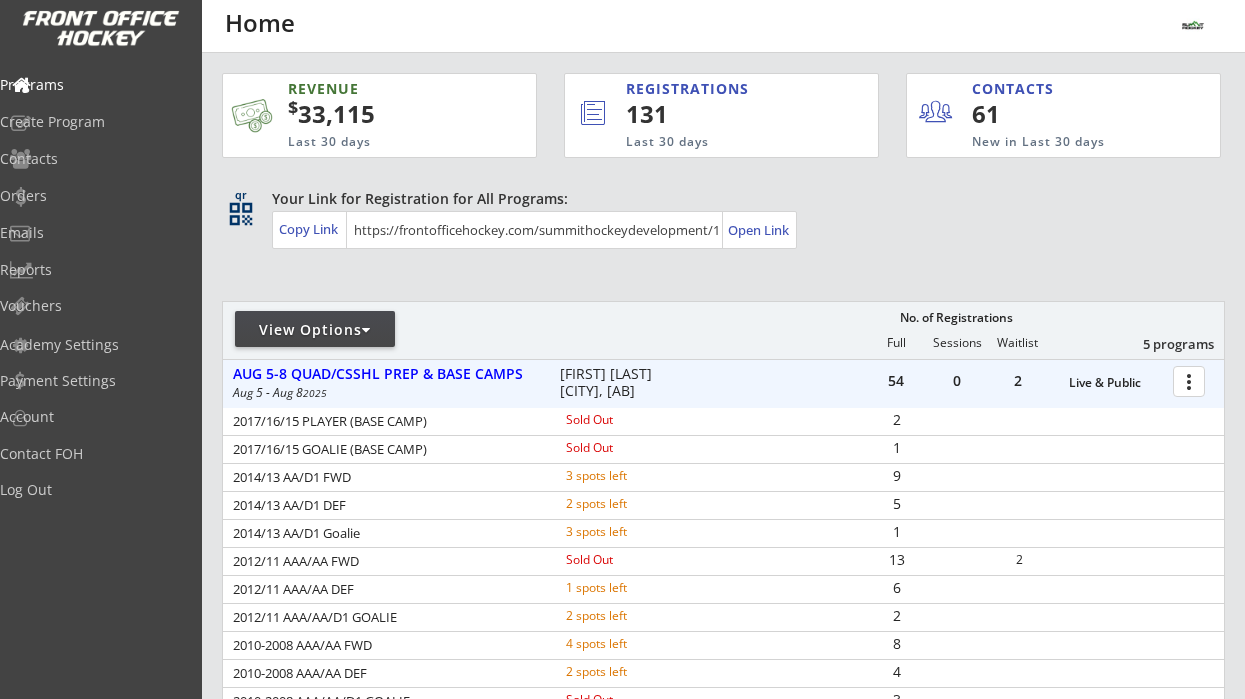 click at bounding box center (1192, 380) 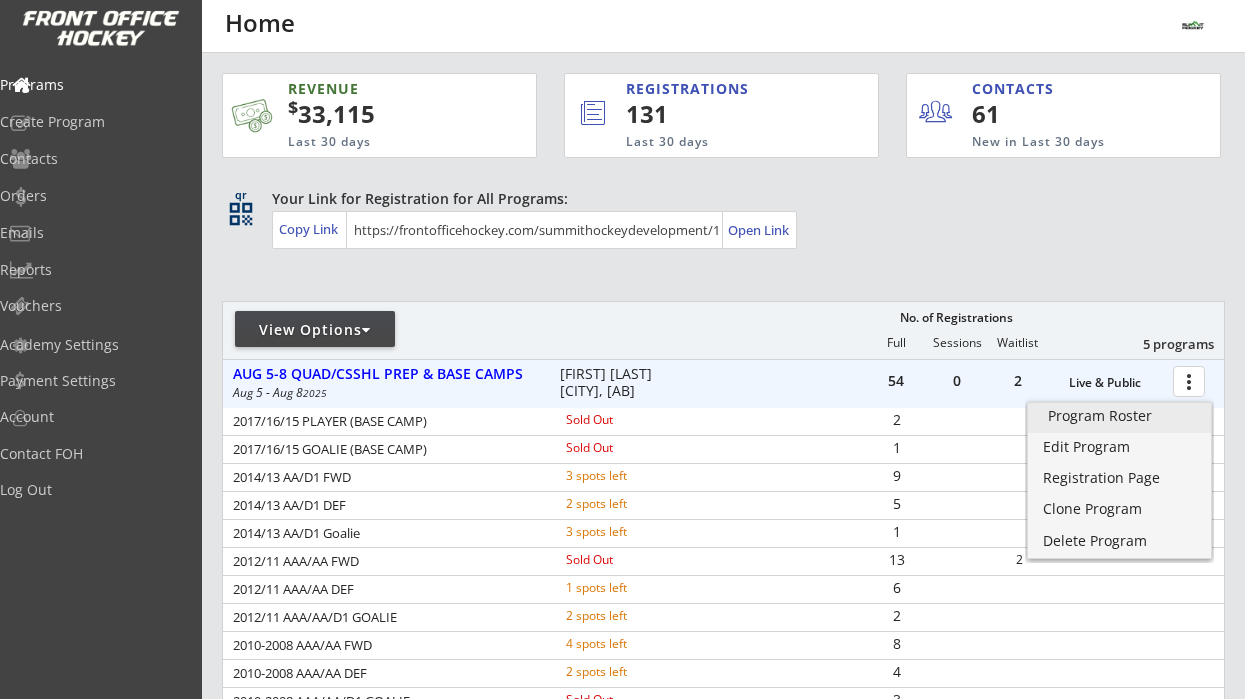 click on "Program Roster" at bounding box center (1119, 416) 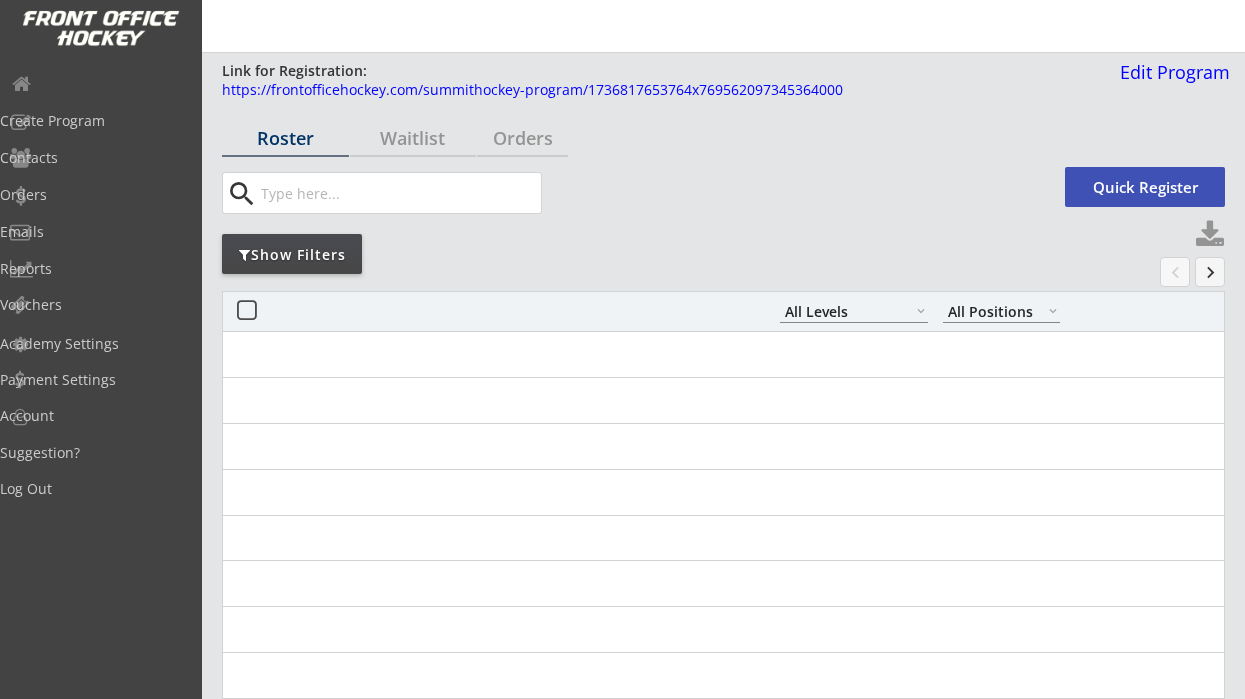 select on ""All Levels"" 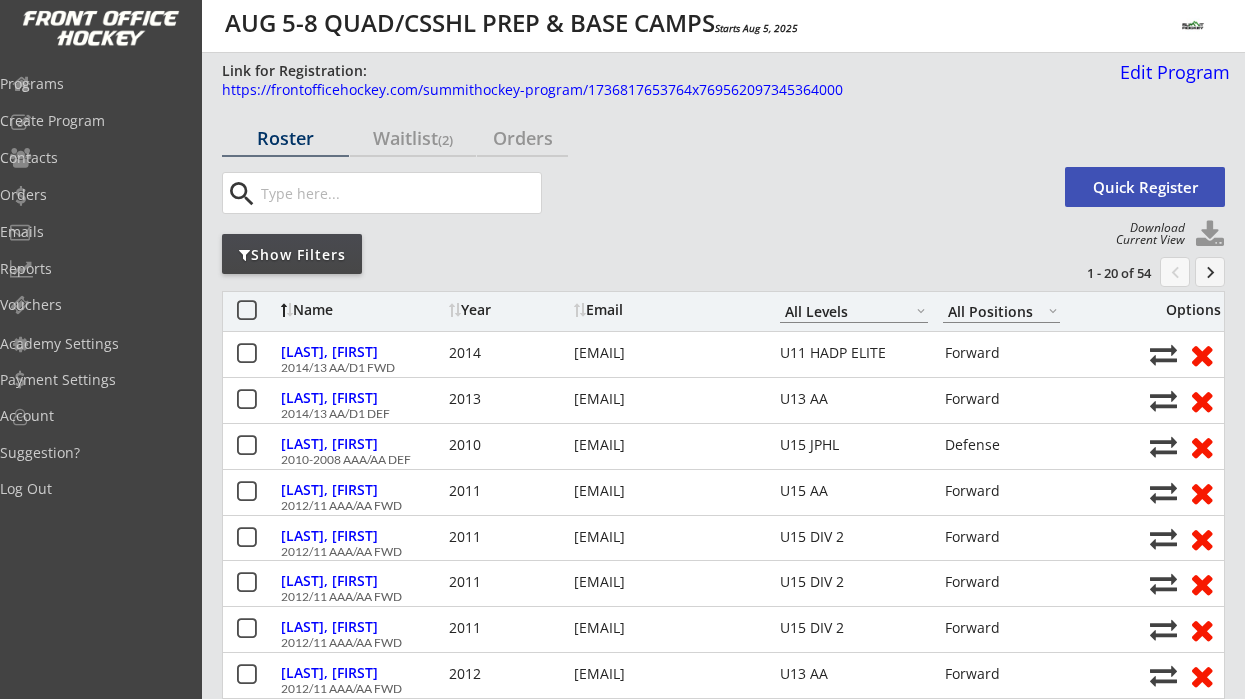 click on "Show Filters" at bounding box center (292, 255) 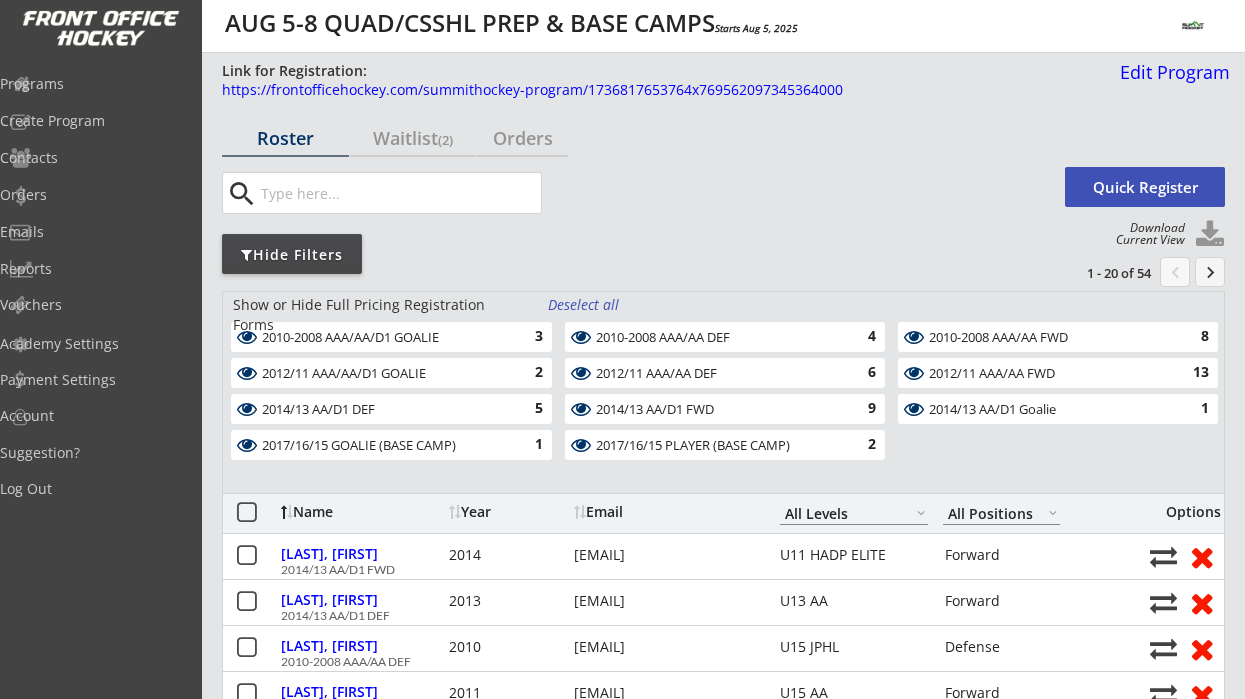 click on "Deselect all" at bounding box center (585, 305) 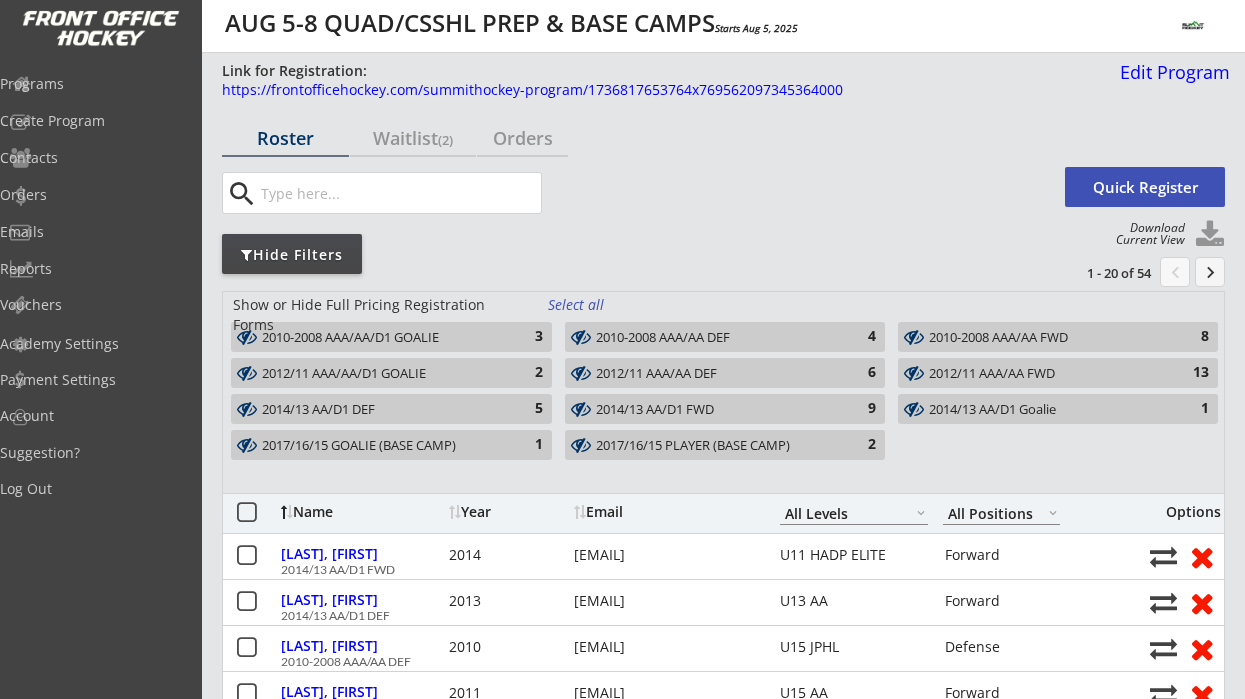 click on "1" at bounding box center [523, 445] 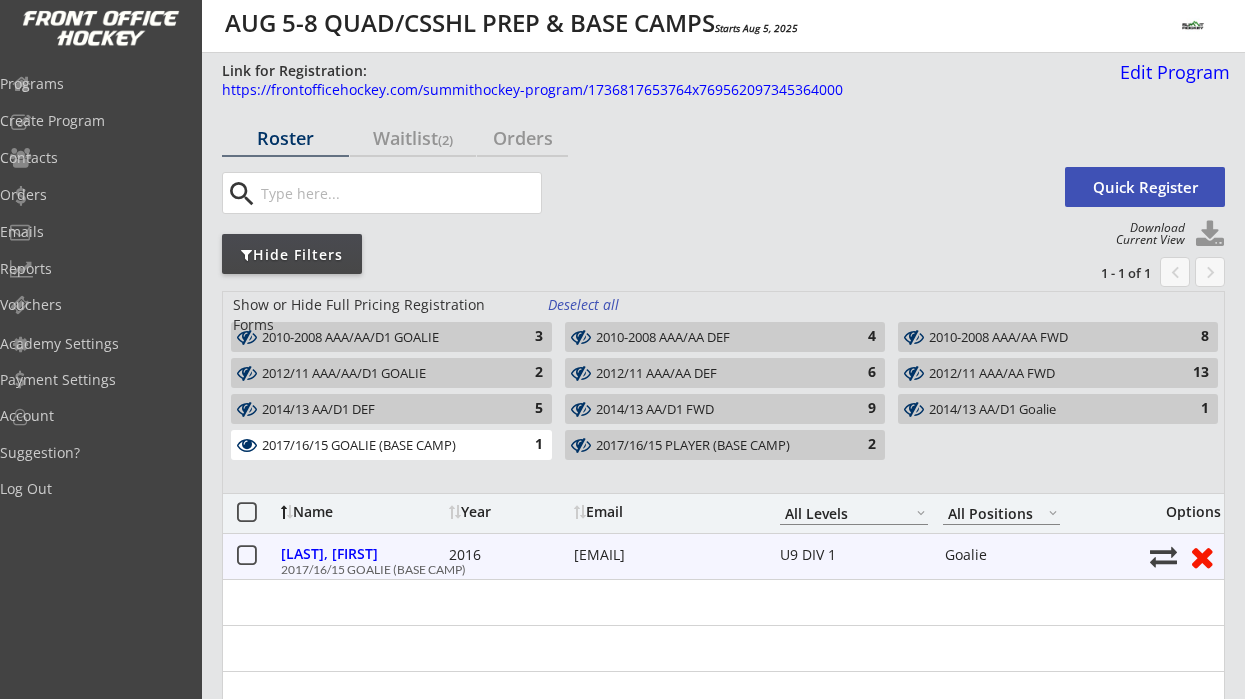 click on "katermcmahon@gmail.com" at bounding box center (664, 555) 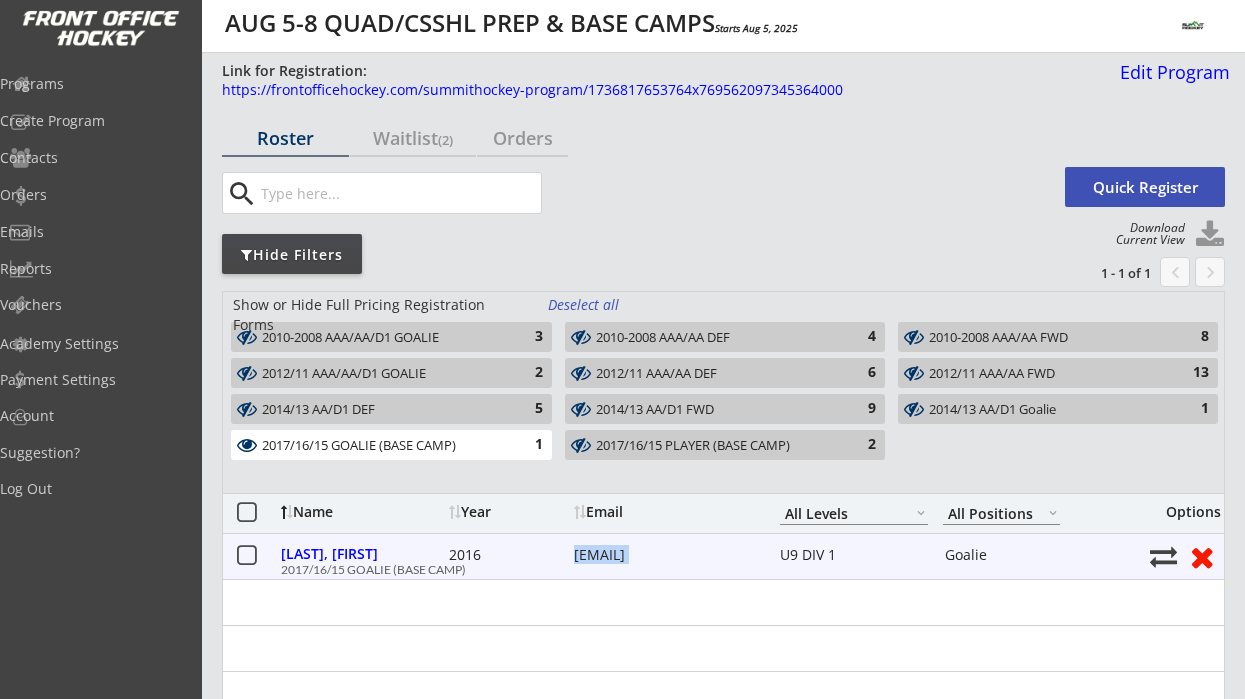 click on "katermcmahon@gmail.com" at bounding box center [664, 555] 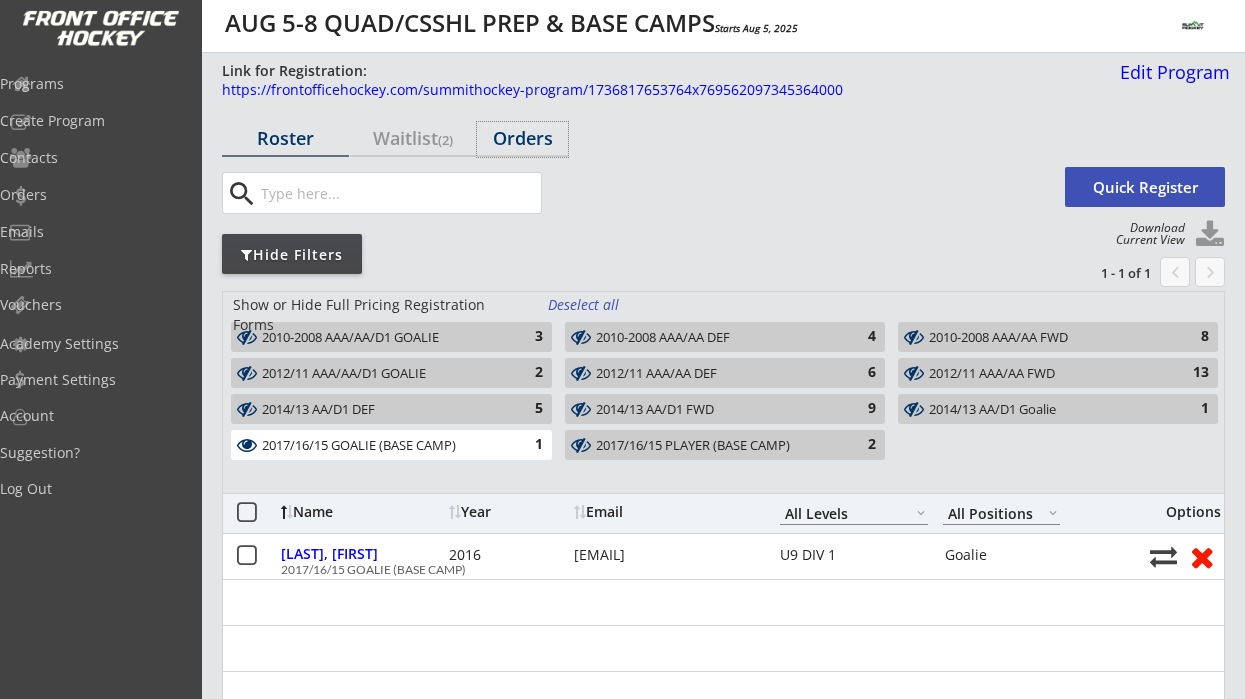 click on "Orders" at bounding box center (522, 138) 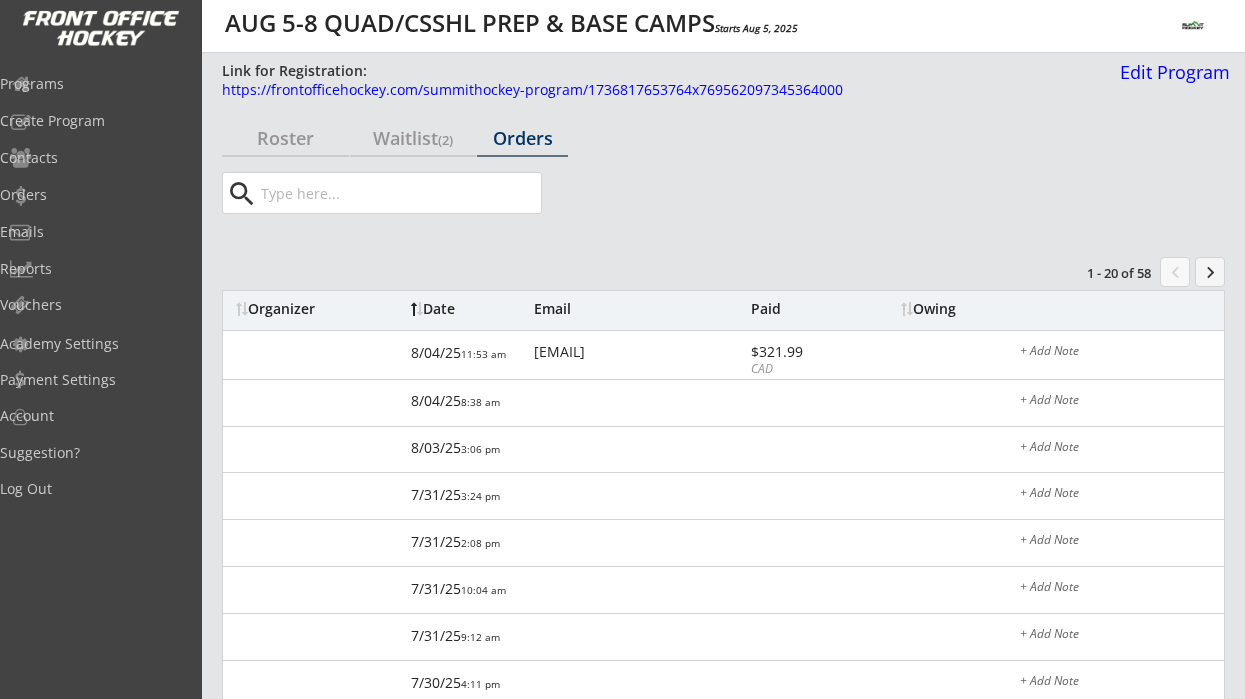 click at bounding box center (399, 193) 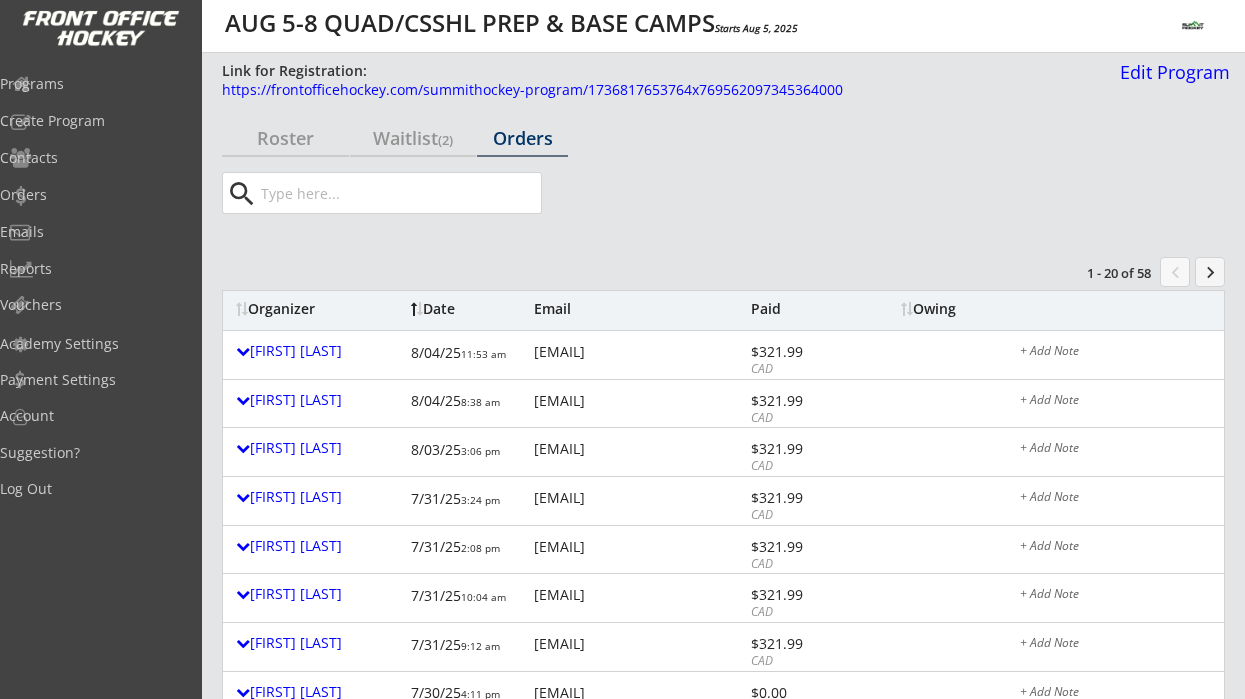 paste on "katermcmahon@gmail.com" 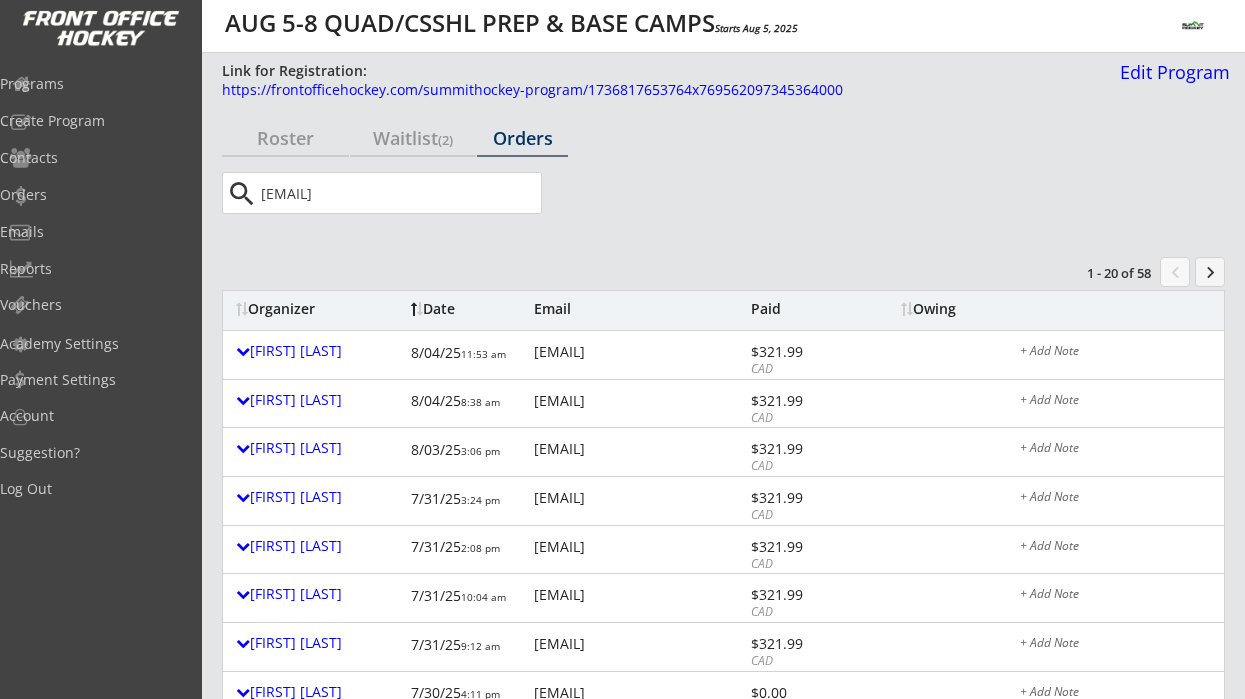 type on "katermcmahon@gmail.com" 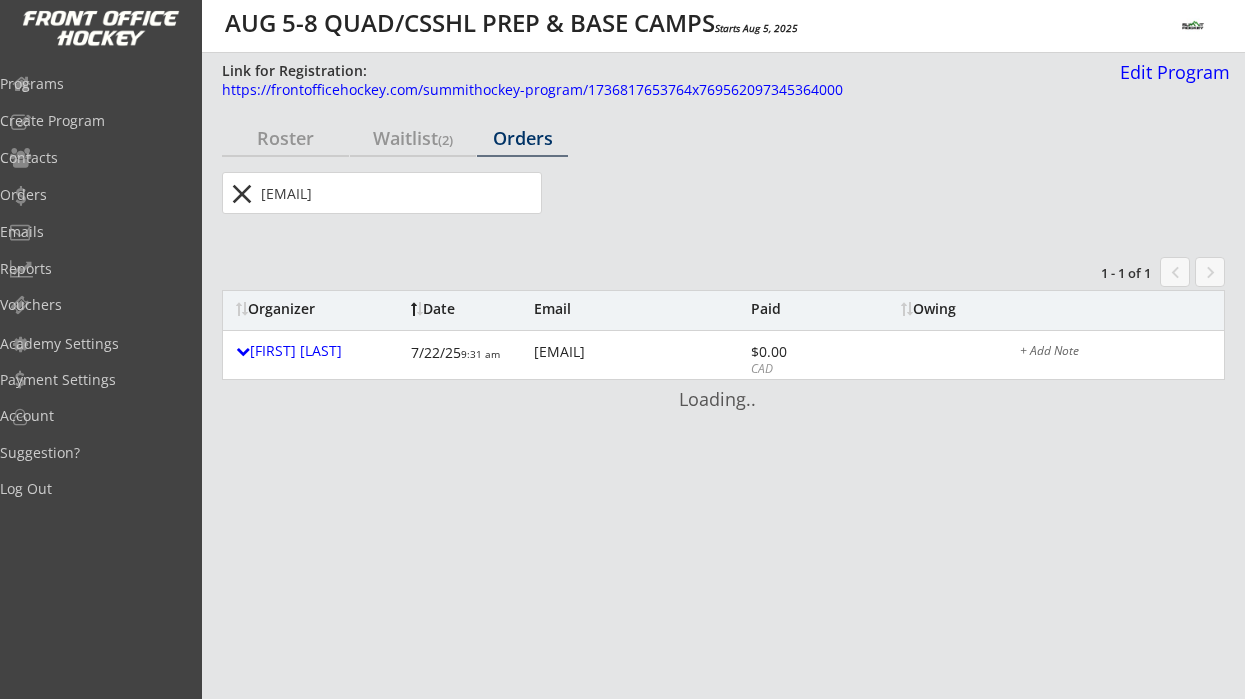 click on "close" at bounding box center [241, 194] 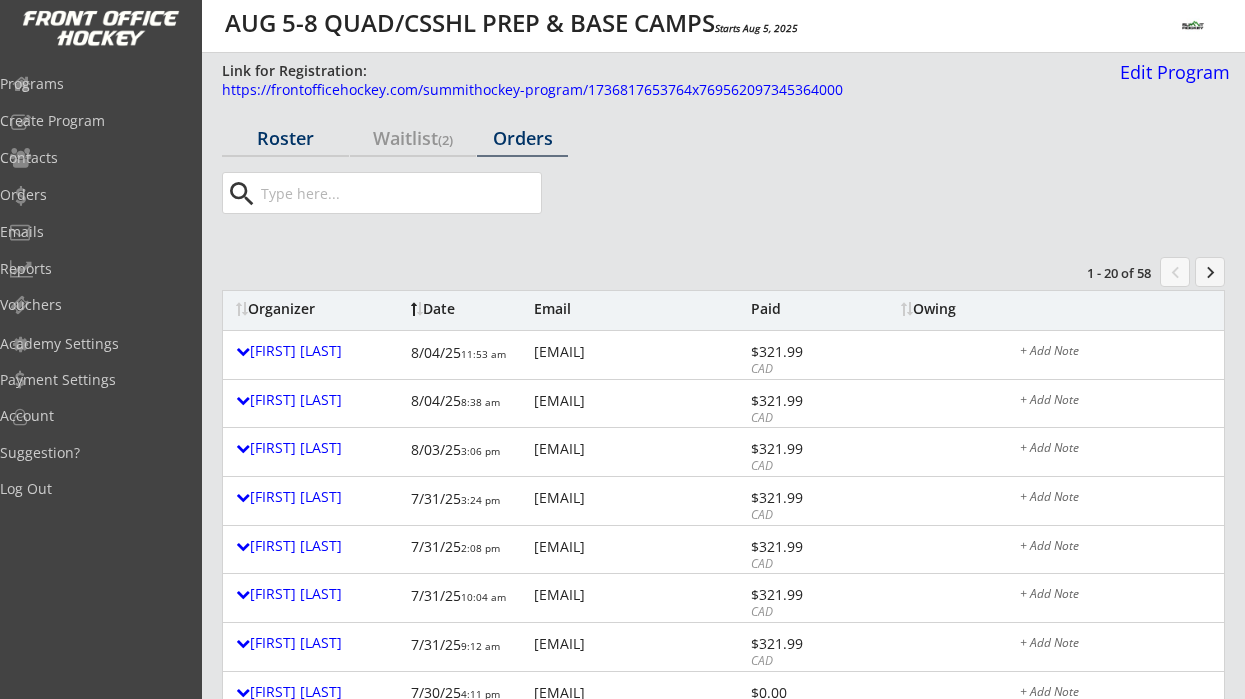 click on "Roster" at bounding box center [285, 138] 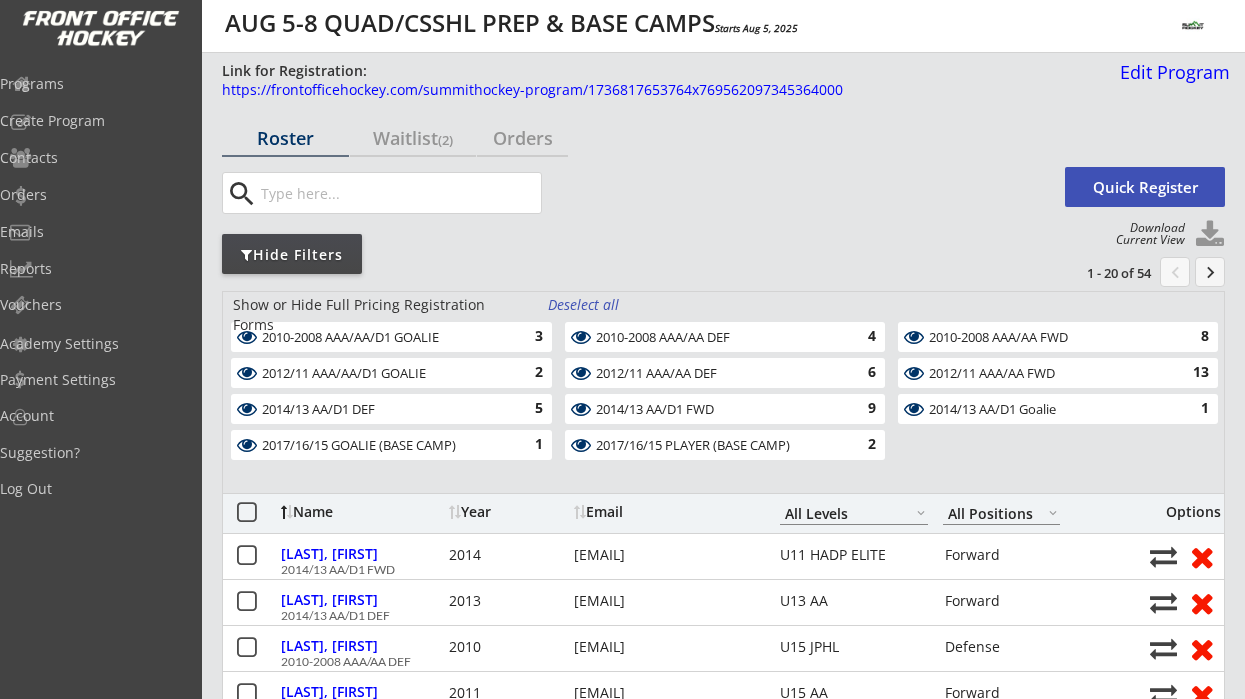 click on "Deselect all" at bounding box center [585, 305] 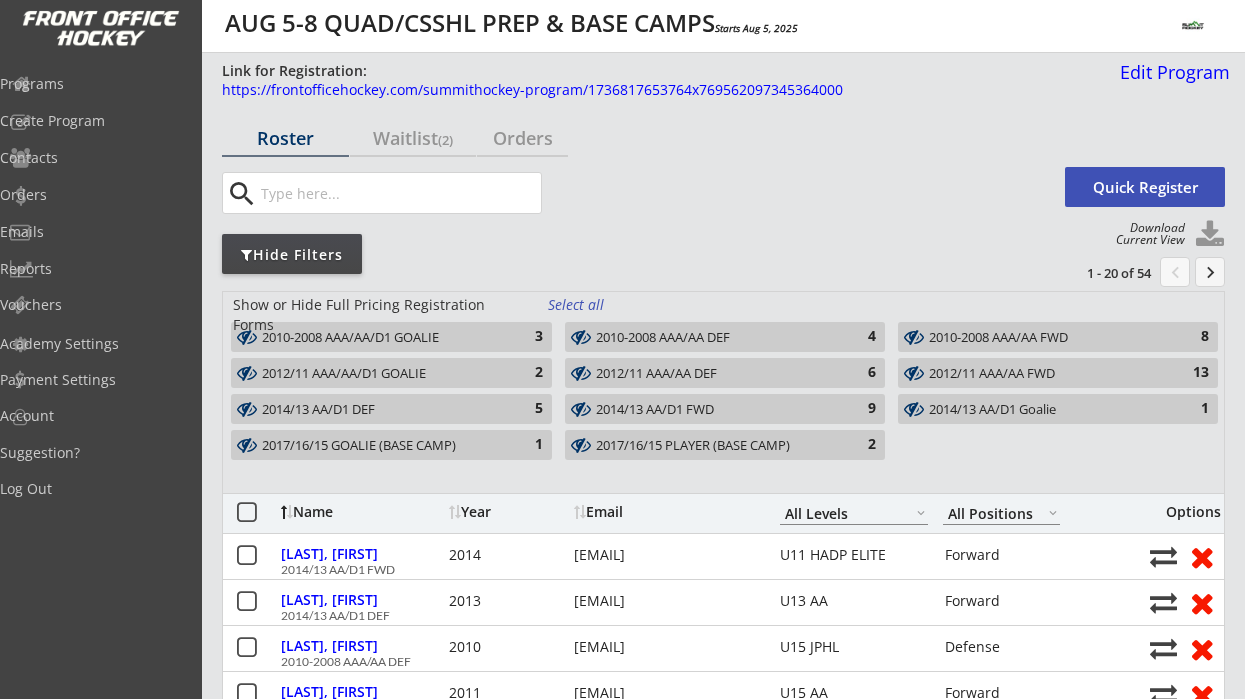 click on "2017/16/15 PLAYER (BASE CAMP)" at bounding box center [714, 446] 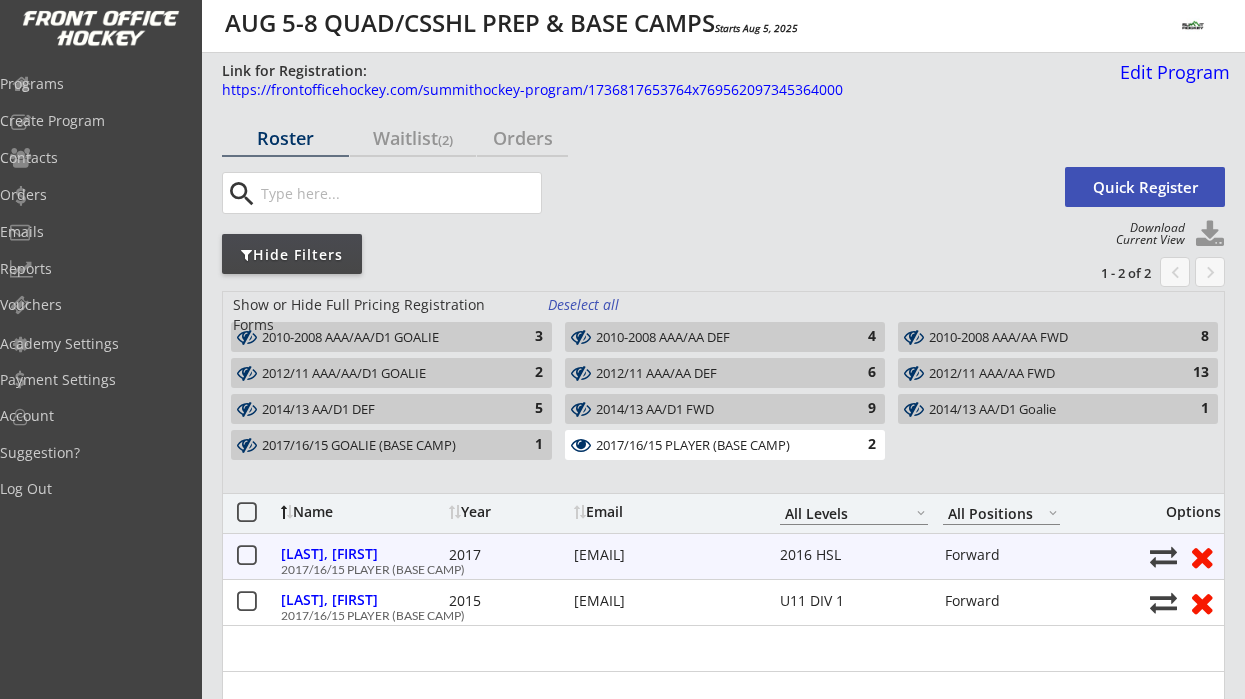 click on "cam@inkyknuckles.com" at bounding box center [664, 555] 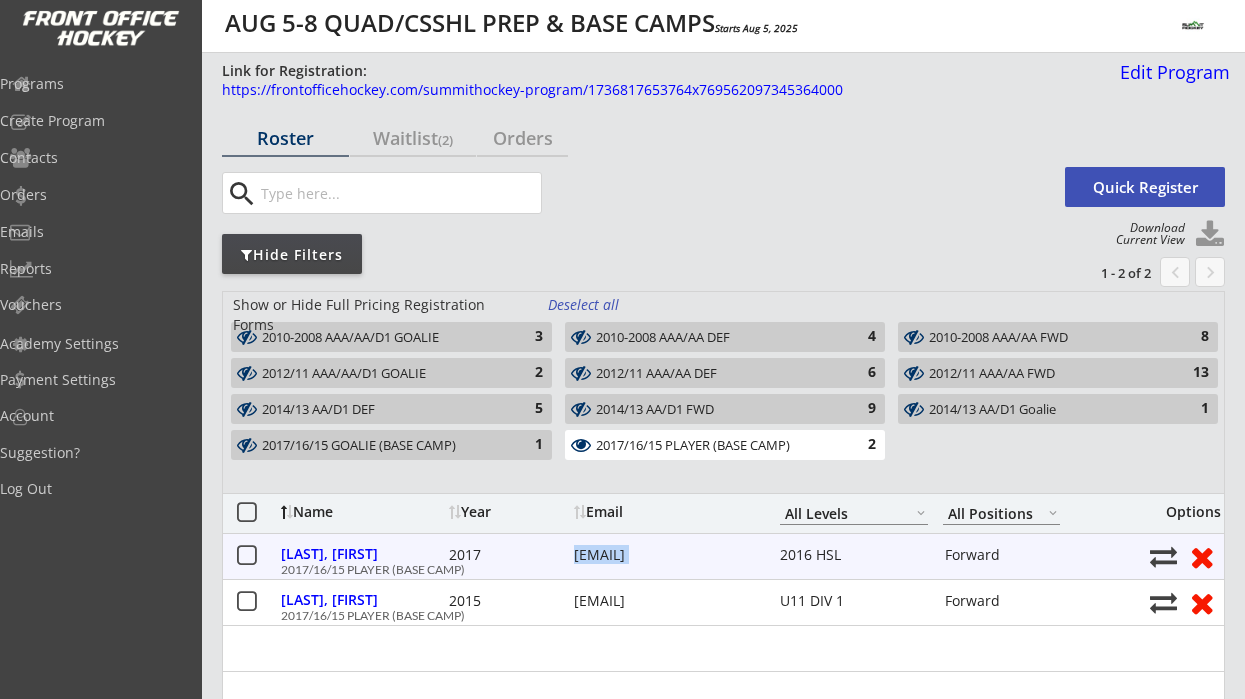 click on "cam@inkyknuckles.com" at bounding box center (664, 555) 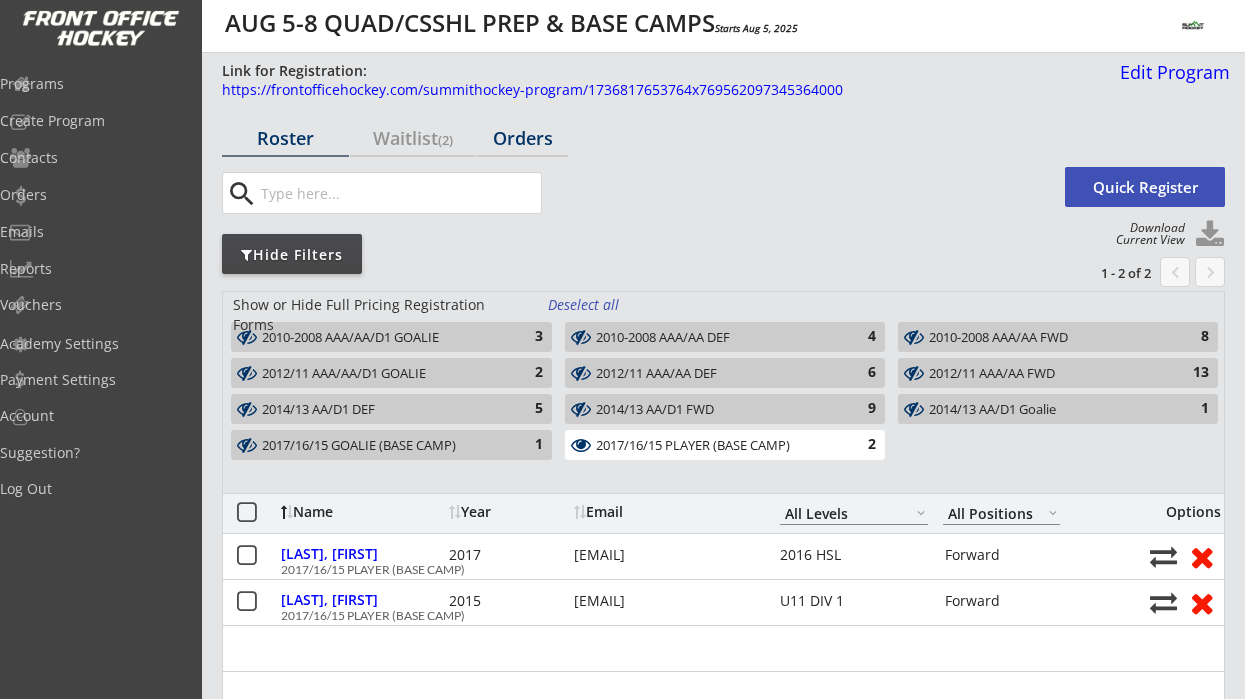 click on "Orders" at bounding box center (522, 138) 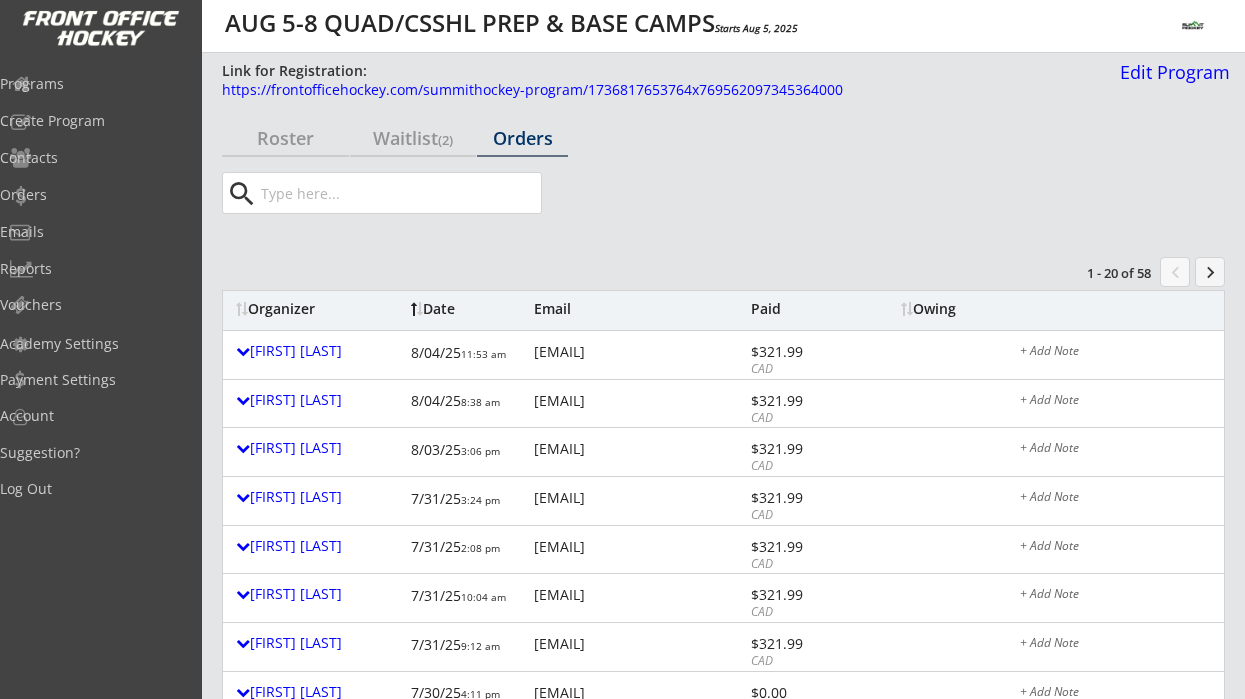 click at bounding box center (399, 193) 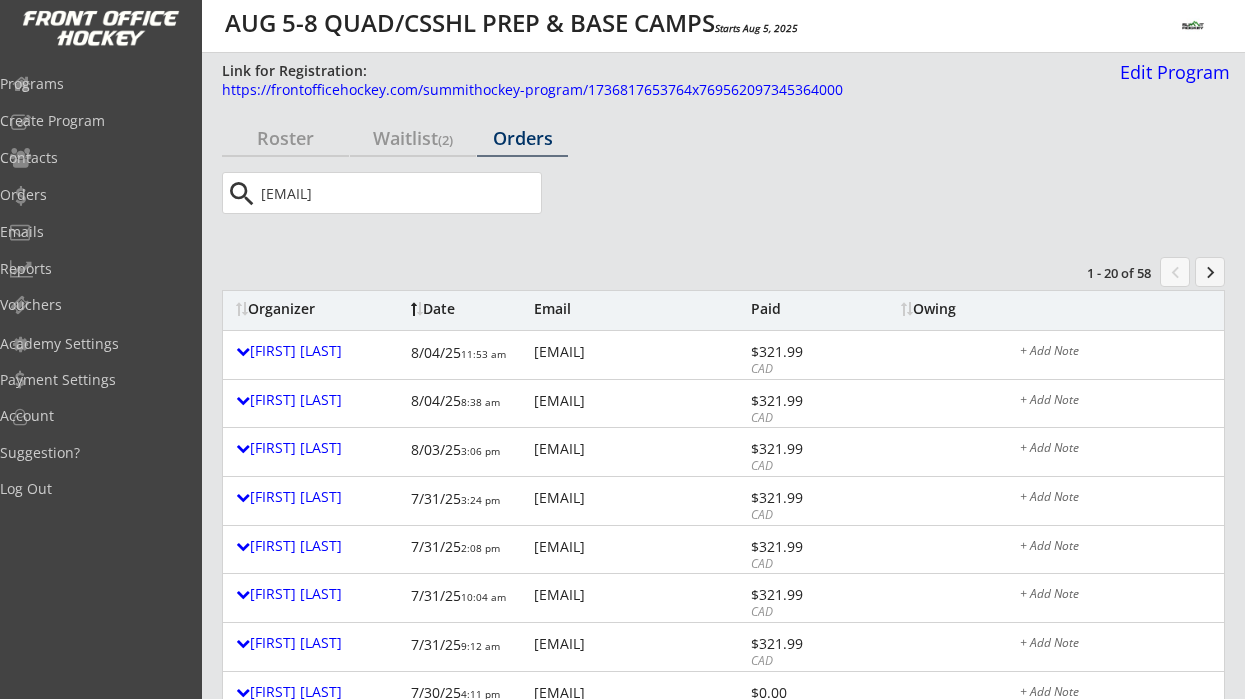 type on "cam@inkyknuckles.com" 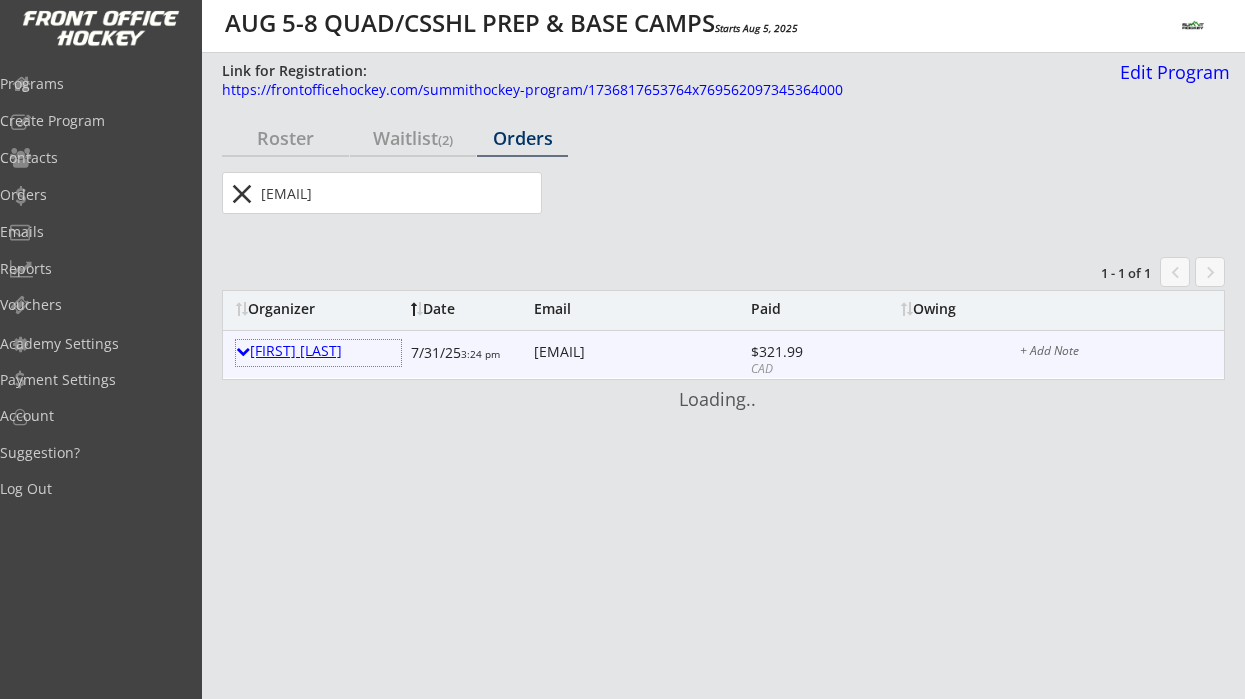click on "Cam Jarvis" at bounding box center (318, 351) 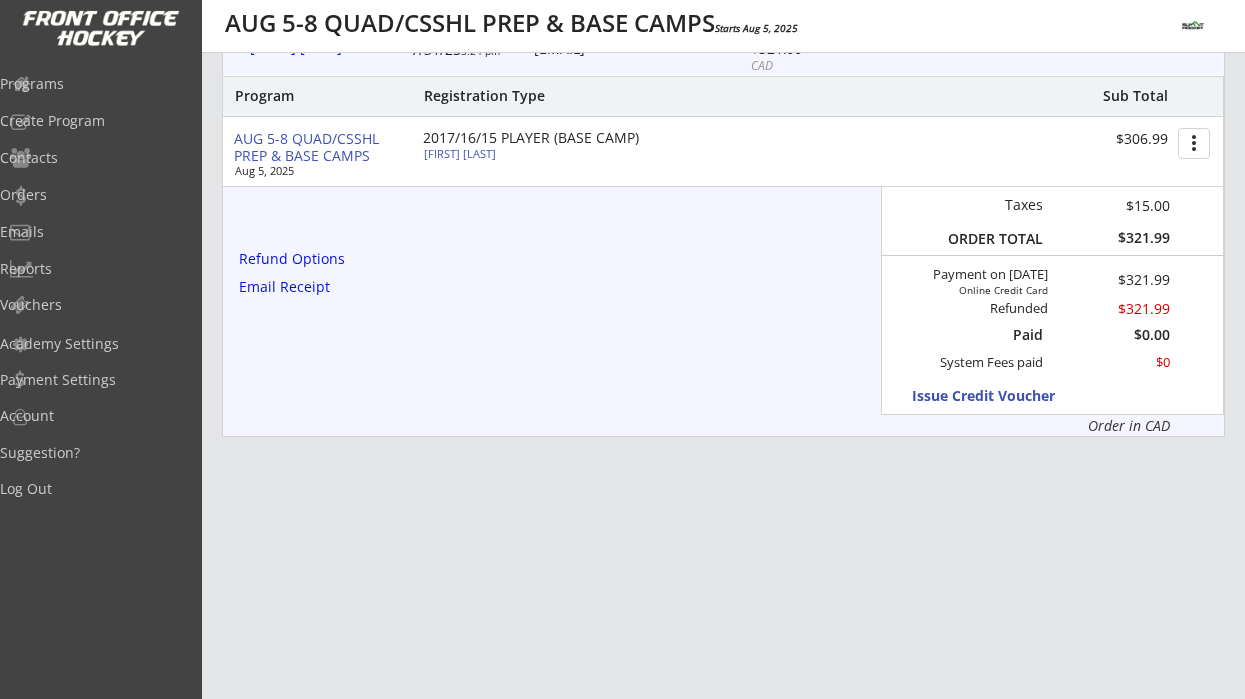 scroll, scrollTop: 0, scrollLeft: 0, axis: both 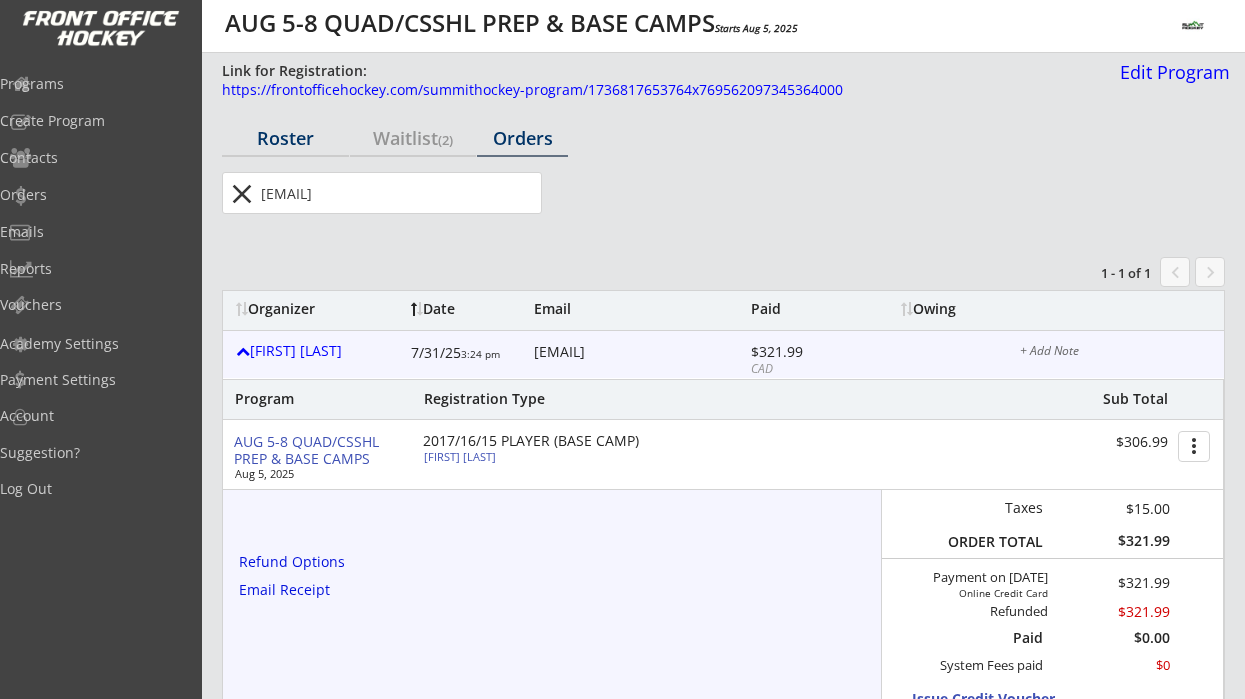 click on "Roster" at bounding box center [285, 138] 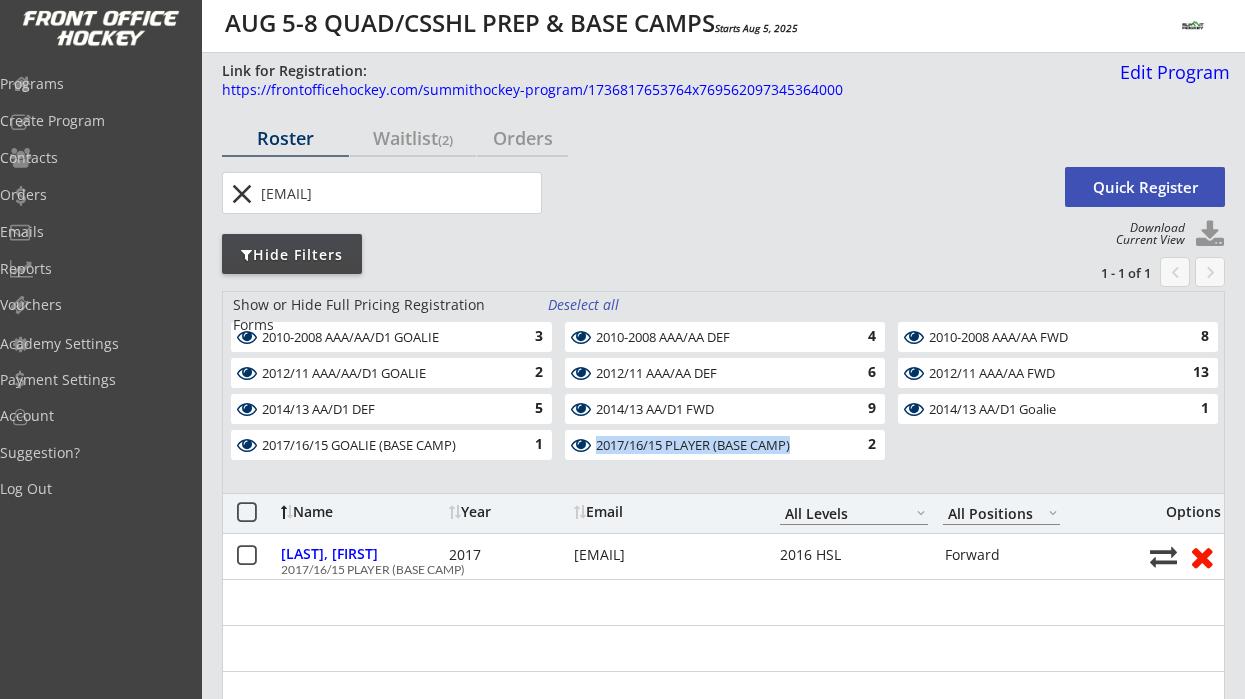 click on "2017/16/15 PLAYER (BASE CAMP) 2" at bounding box center [725, 445] 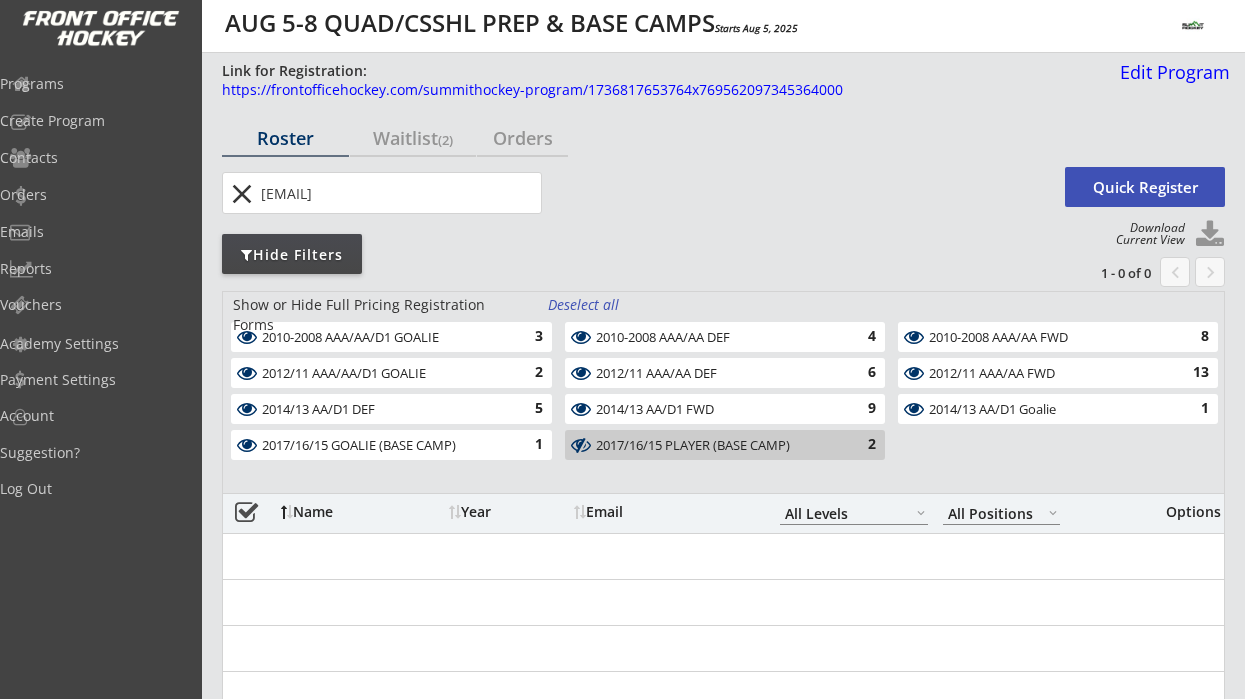 click on "Deselect all" at bounding box center (585, 305) 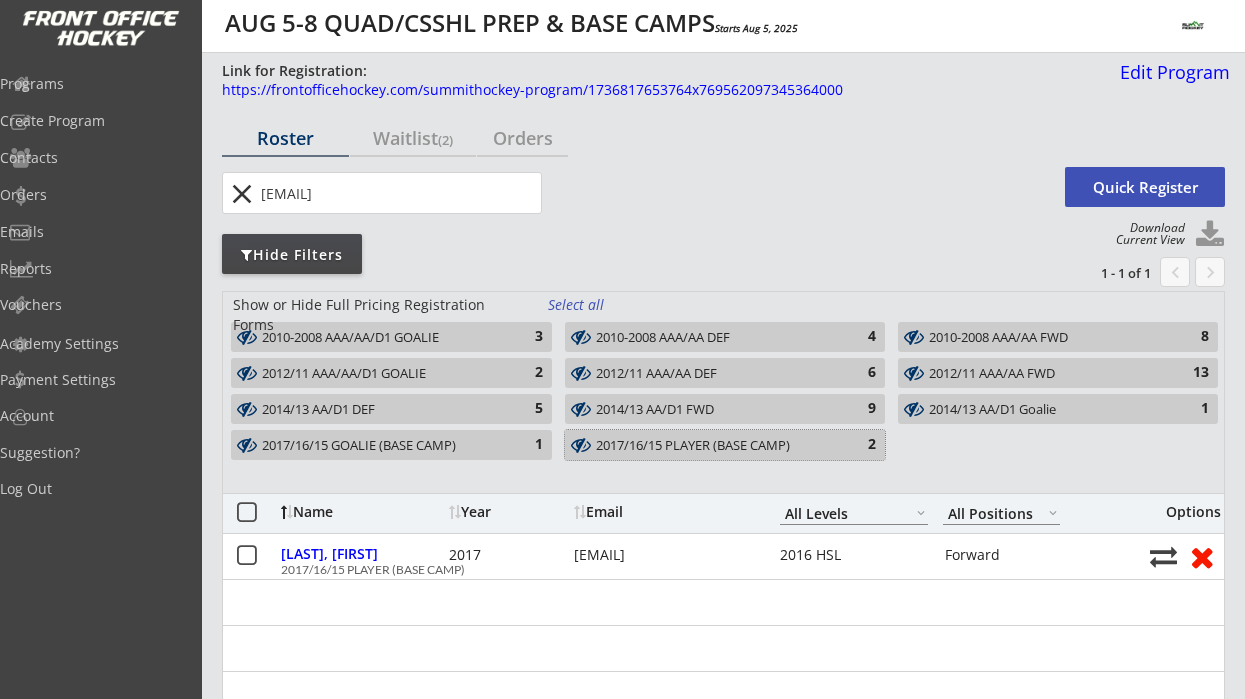 click on "2017/16/15 PLAYER (BASE CAMP)" at bounding box center (714, 446) 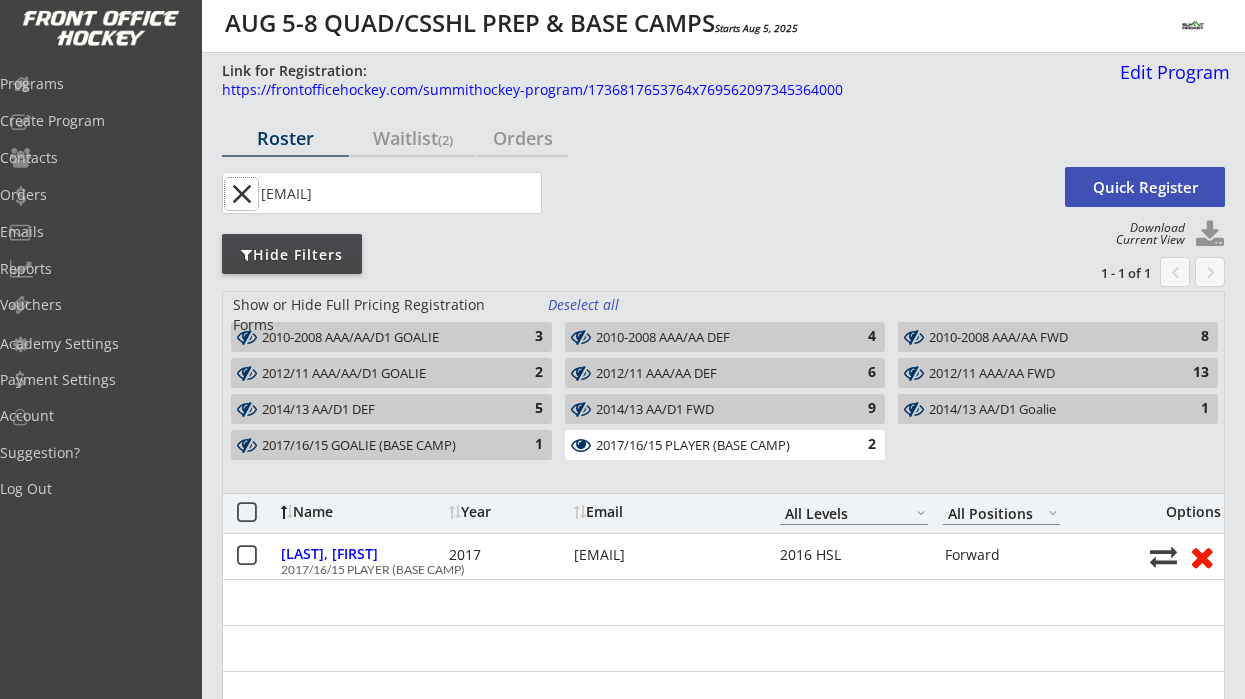 click on "close" at bounding box center [241, 194] 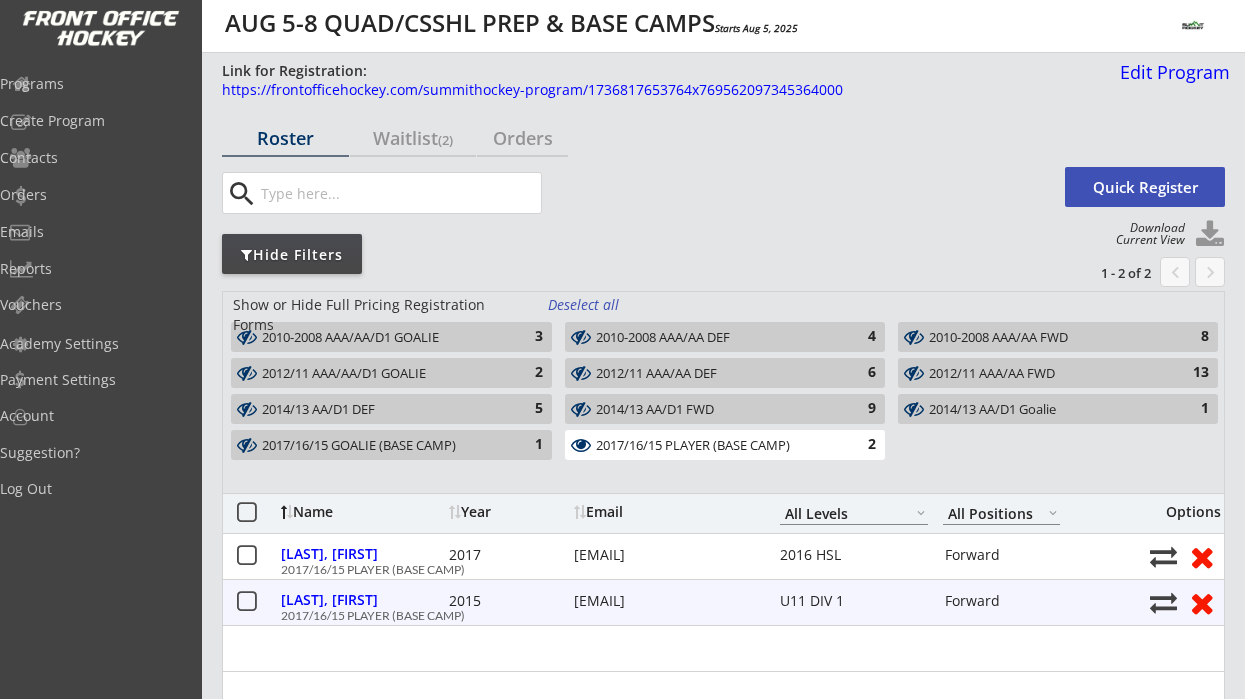 click on "rjwilliscroft@gmail.com" at bounding box center (664, 601) 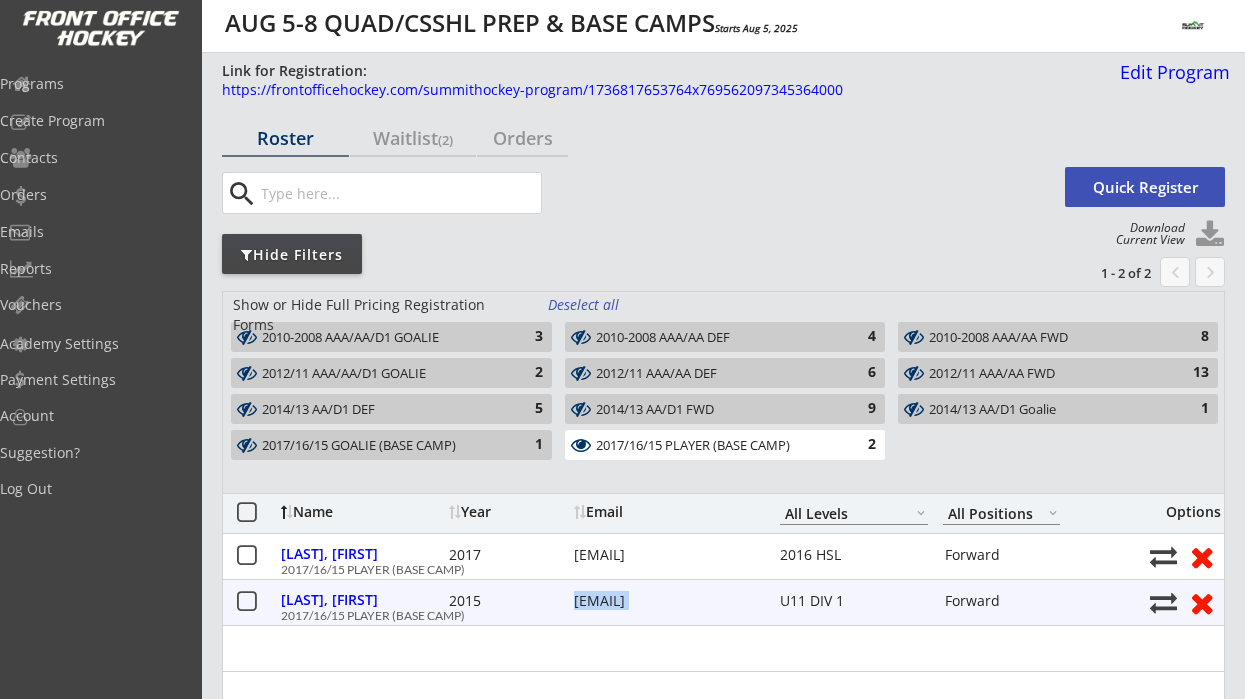 click on "rjwilliscroft@gmail.com" at bounding box center (664, 601) 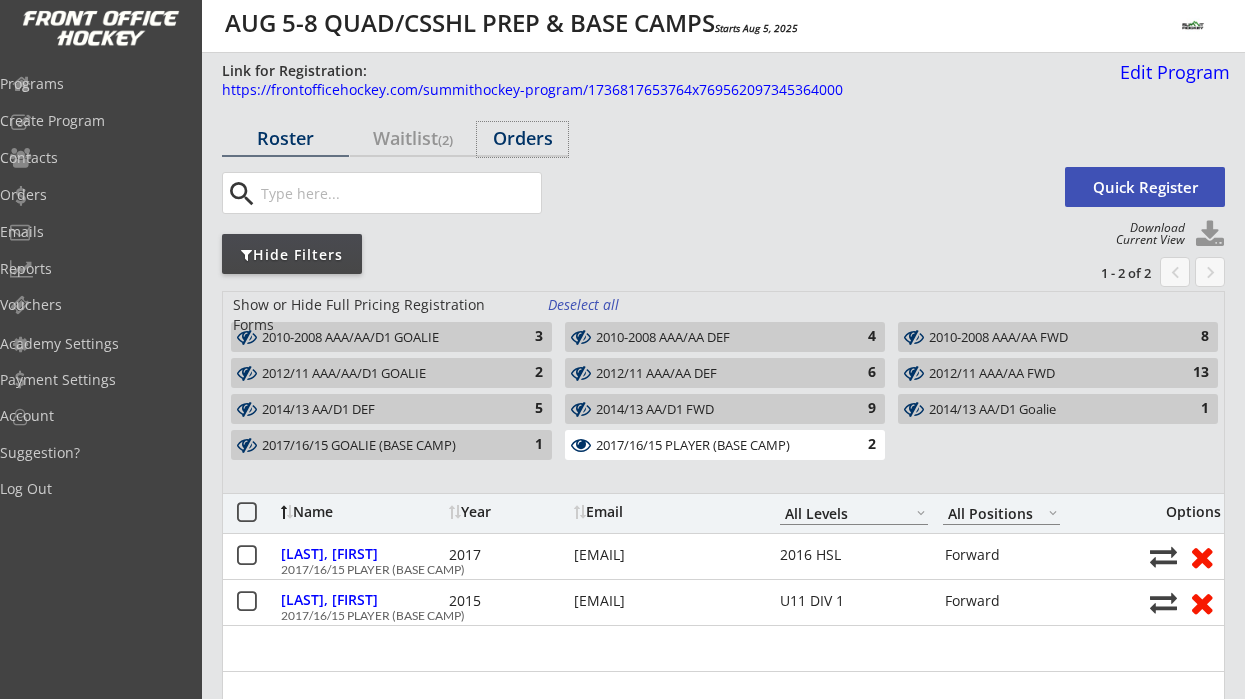click on "Orders" at bounding box center (522, 138) 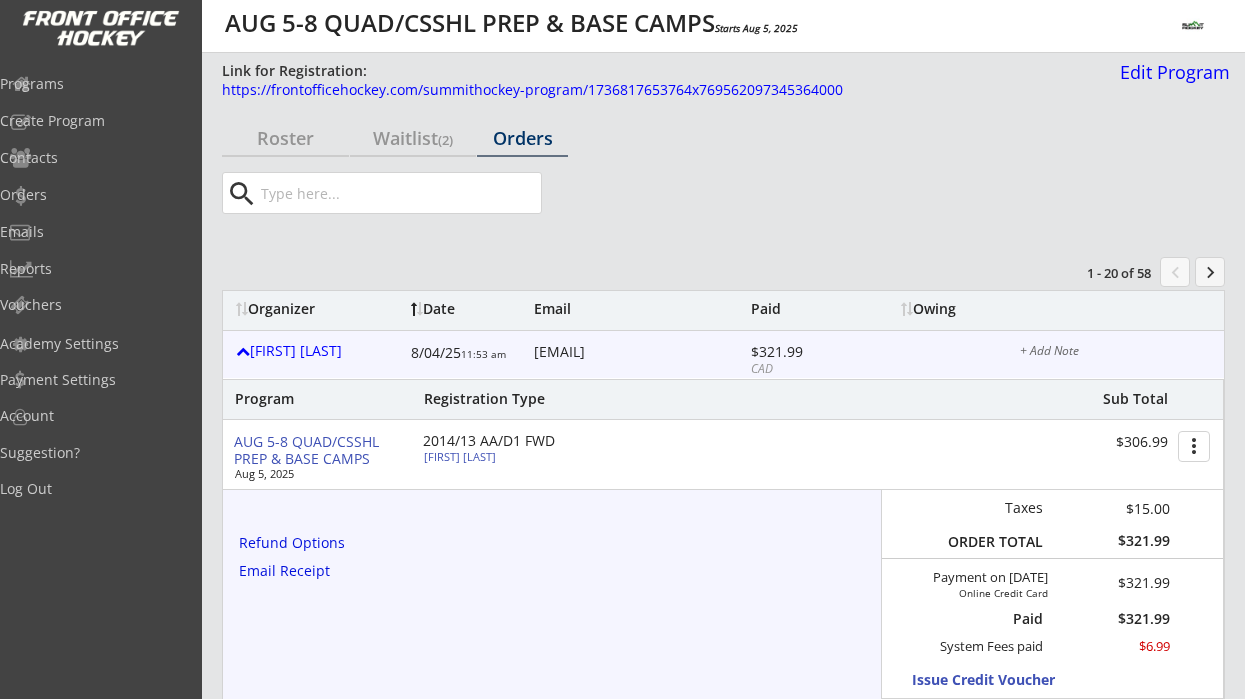 click at bounding box center (399, 193) 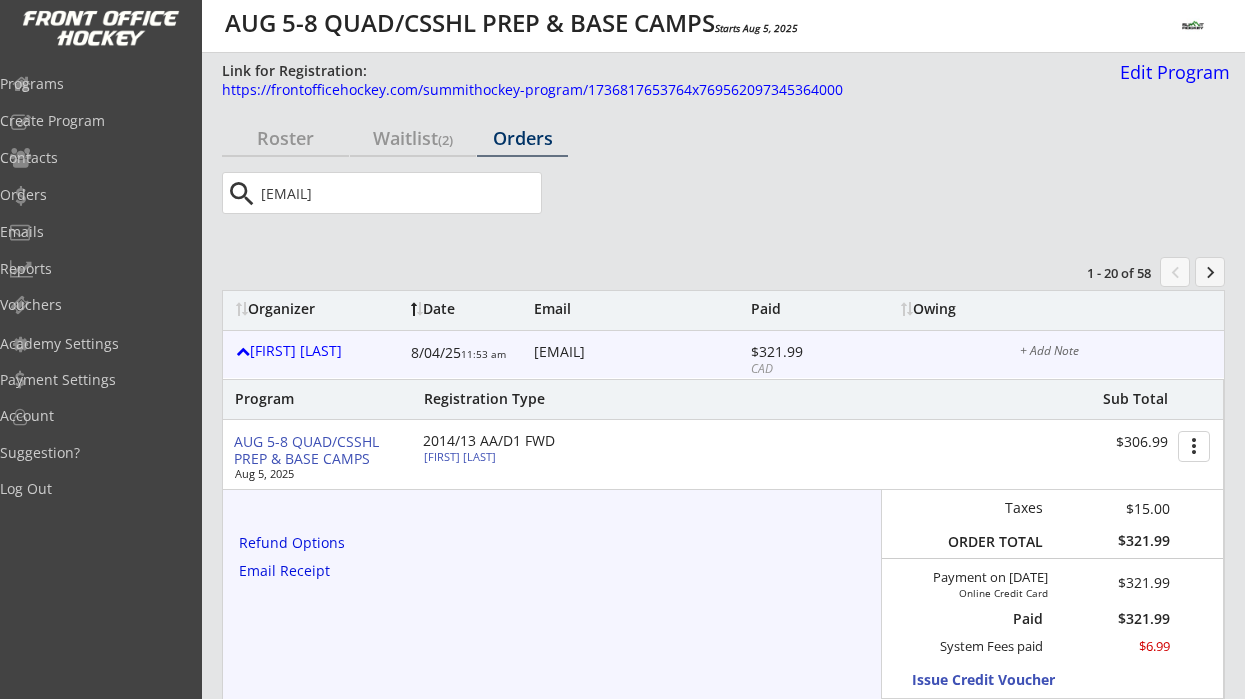 type on "rjwilliscroft@gmail.com" 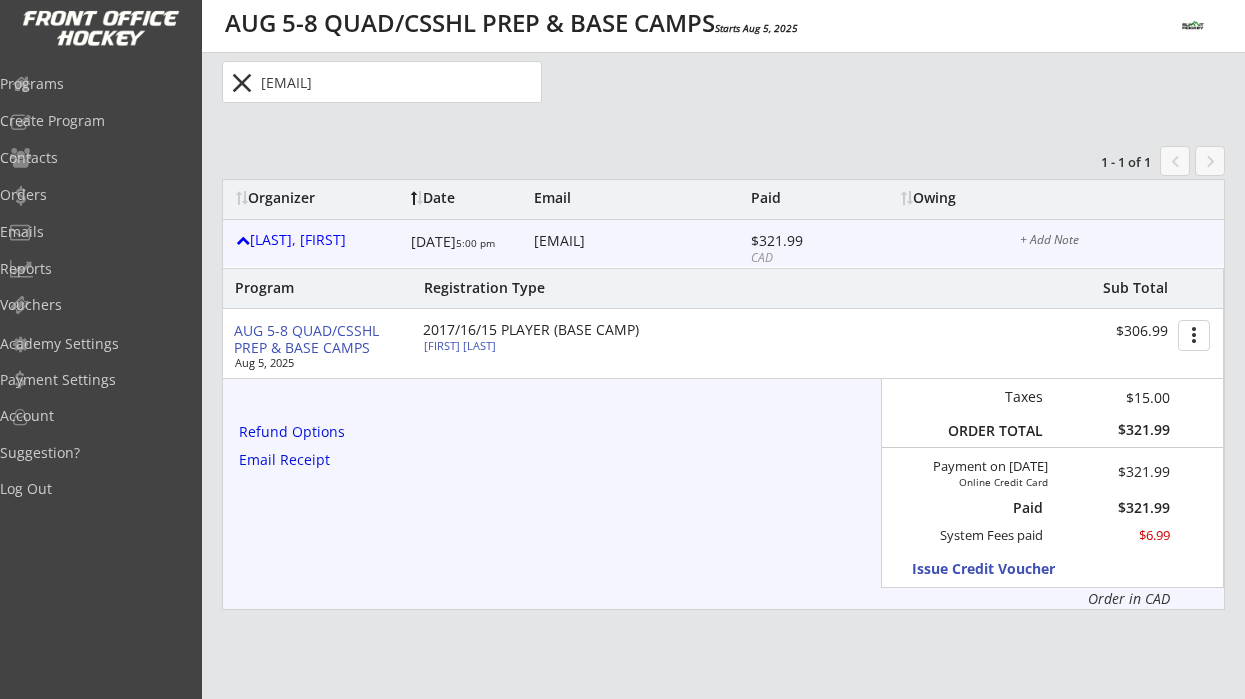 scroll, scrollTop: 105, scrollLeft: 0, axis: vertical 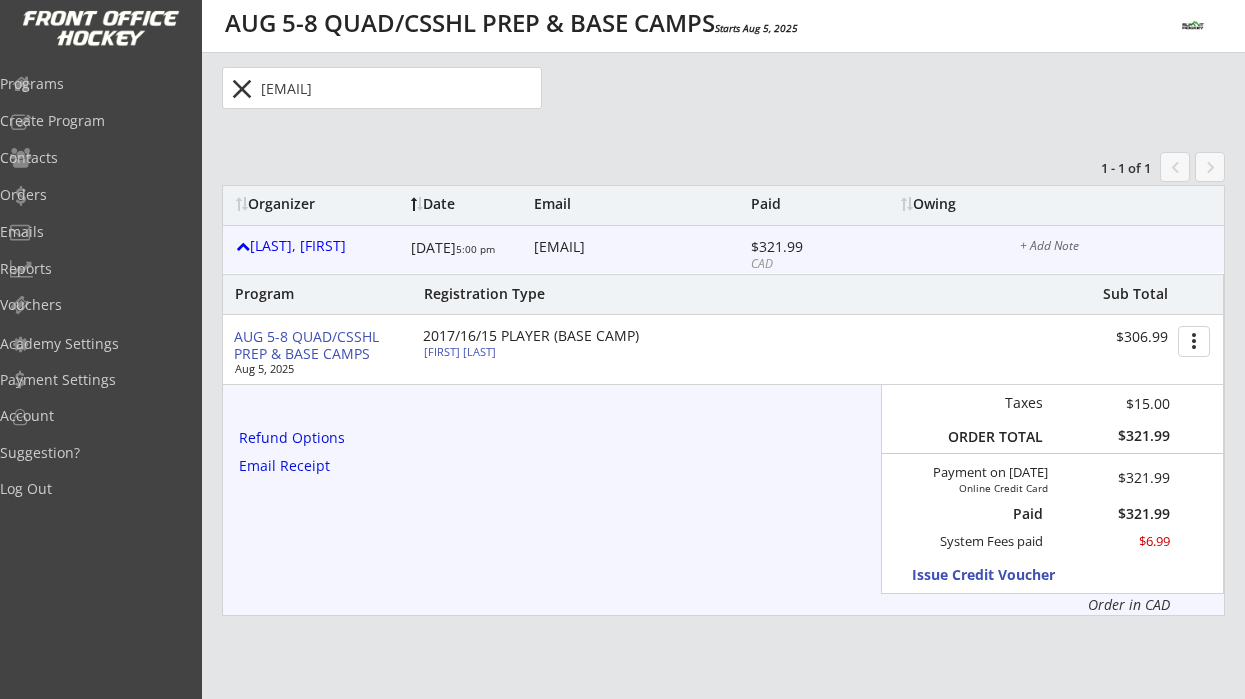 click on "Rhett Williscroft" at bounding box center (535, 351) 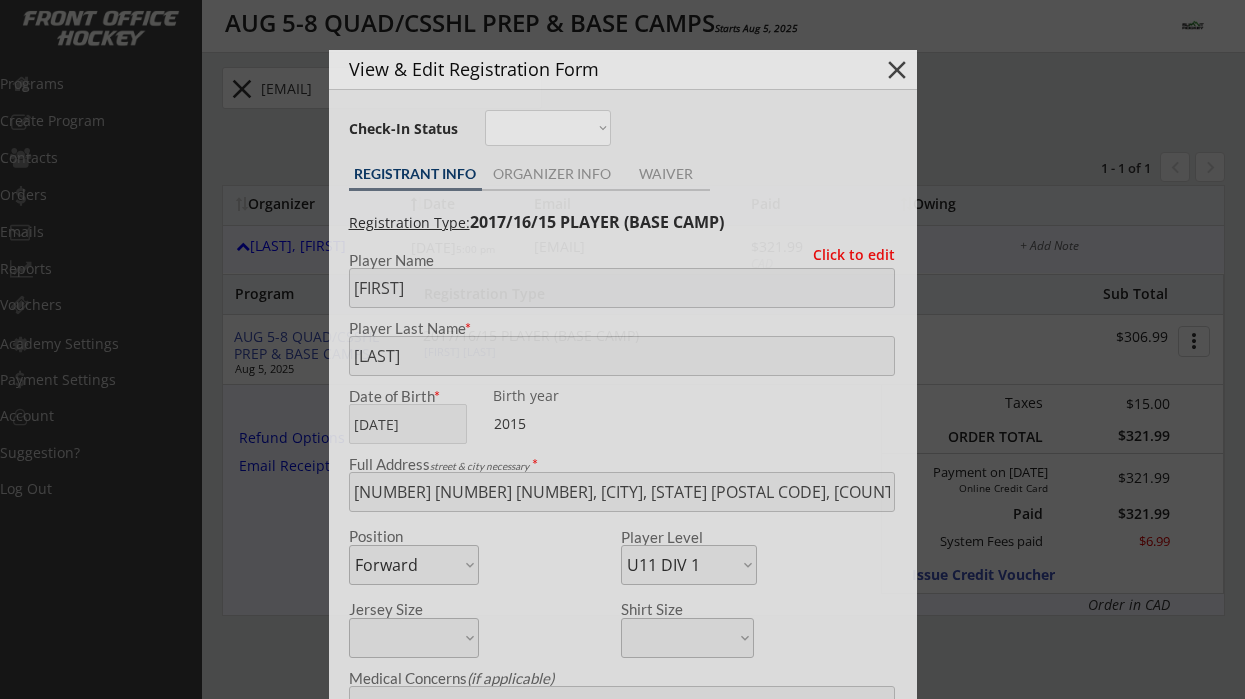 type on "Male" 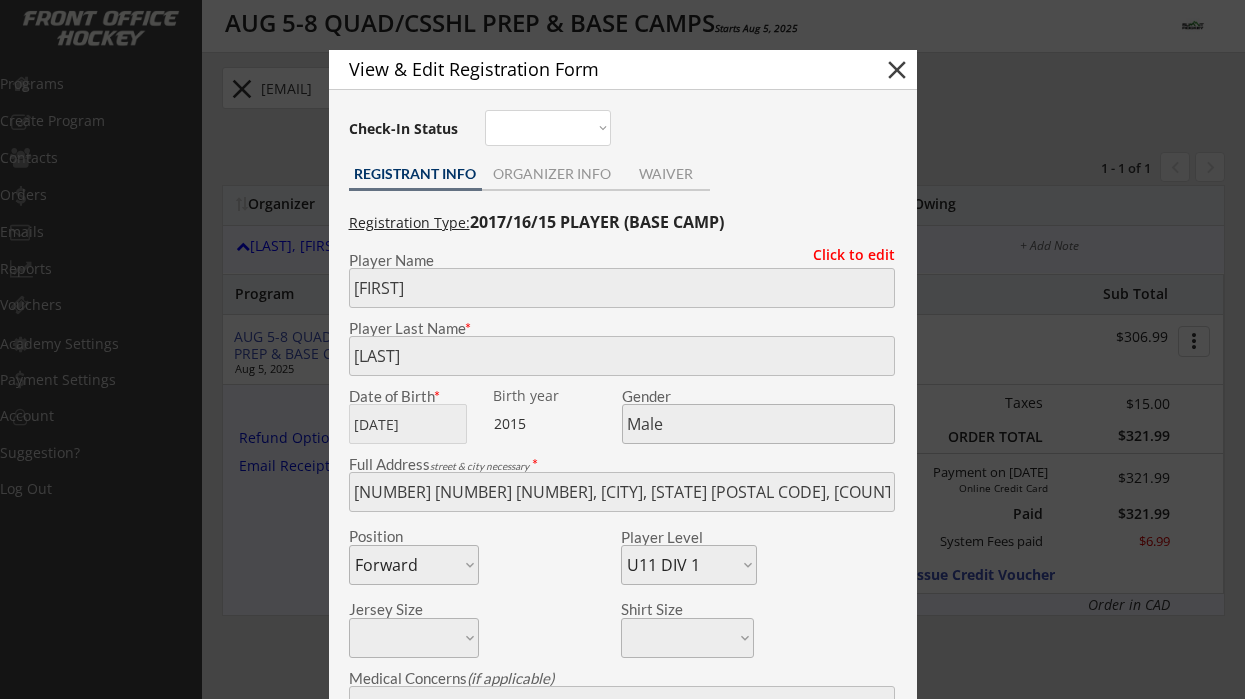 click on "close" at bounding box center [897, 70] 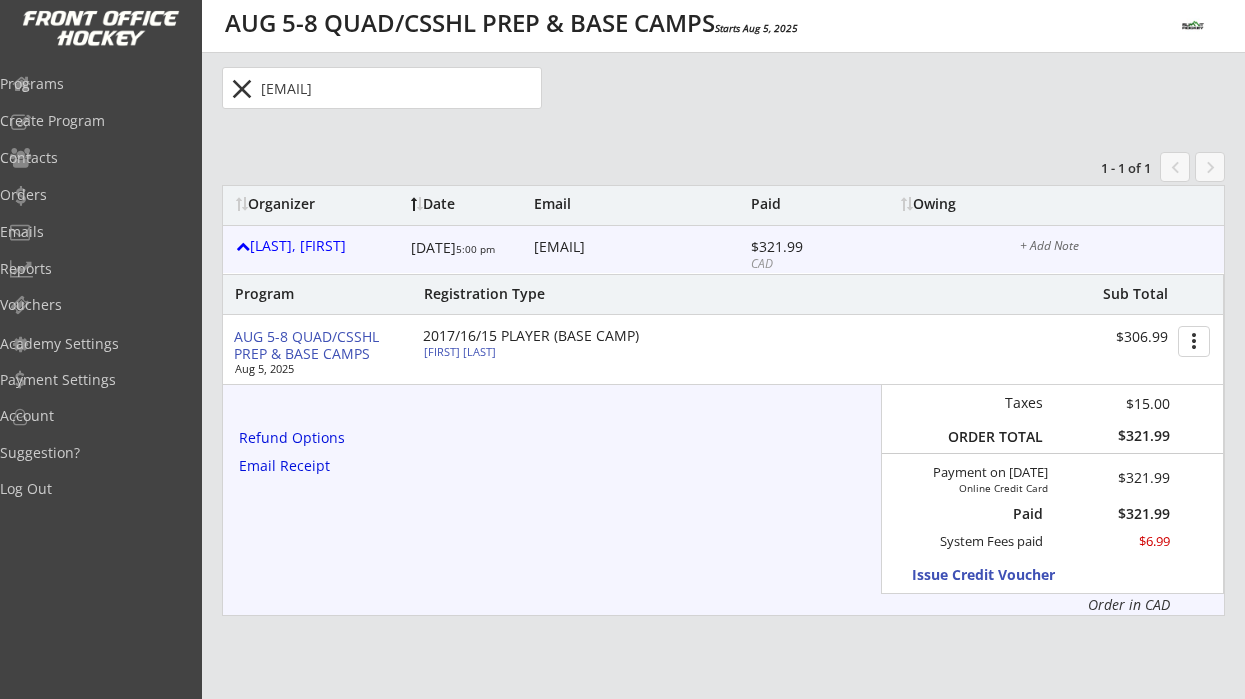 click on "rjwilliscroft@gmail.com" at bounding box center [640, 247] 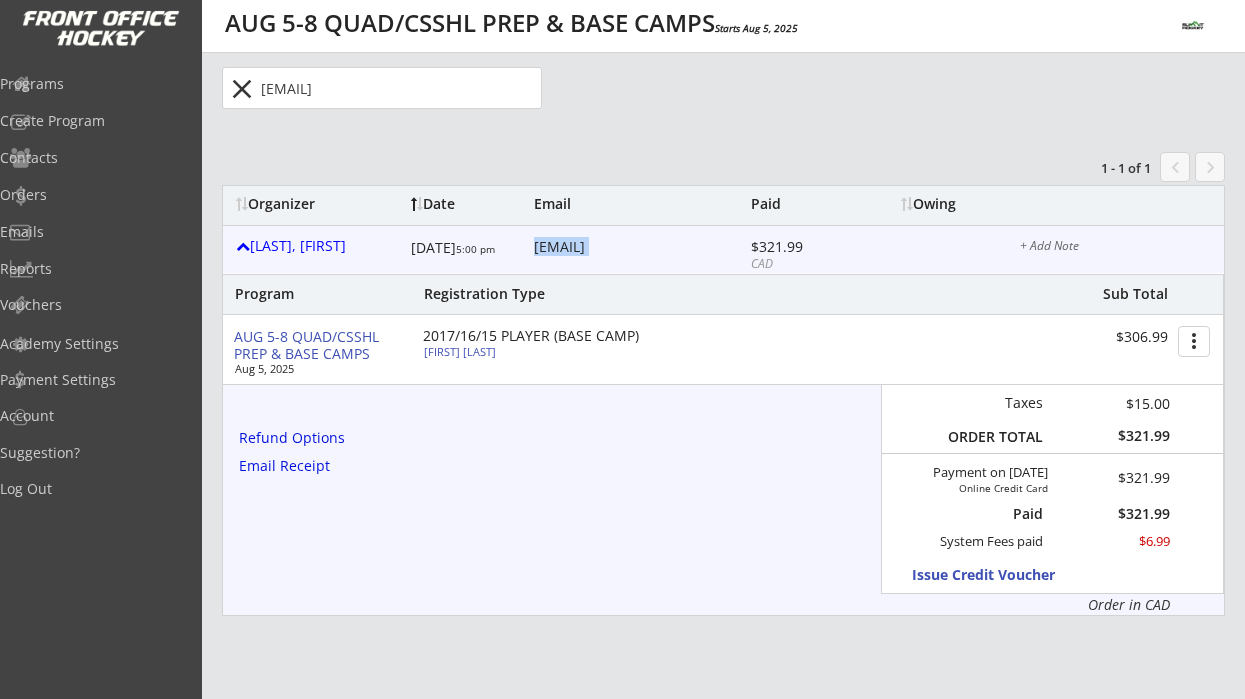 click on "rjwilliscroft@gmail.com" at bounding box center (640, 247) 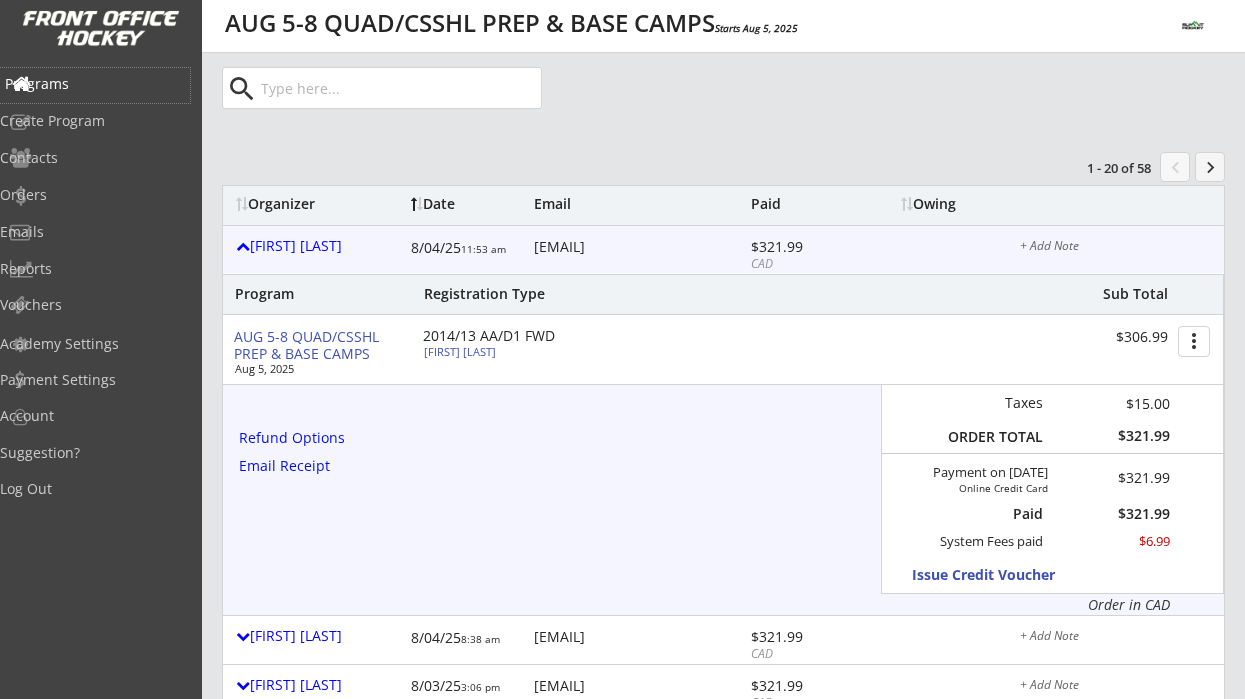 click on "Programs" at bounding box center [95, 84] 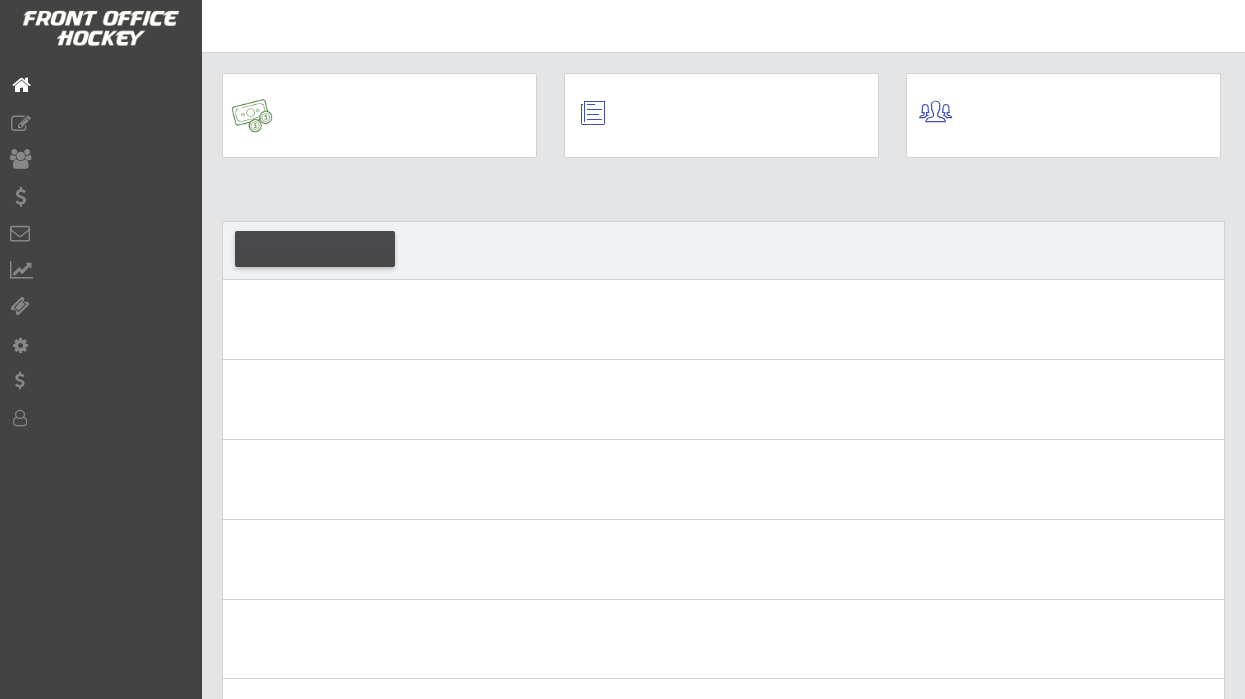 scroll, scrollTop: 0, scrollLeft: 0, axis: both 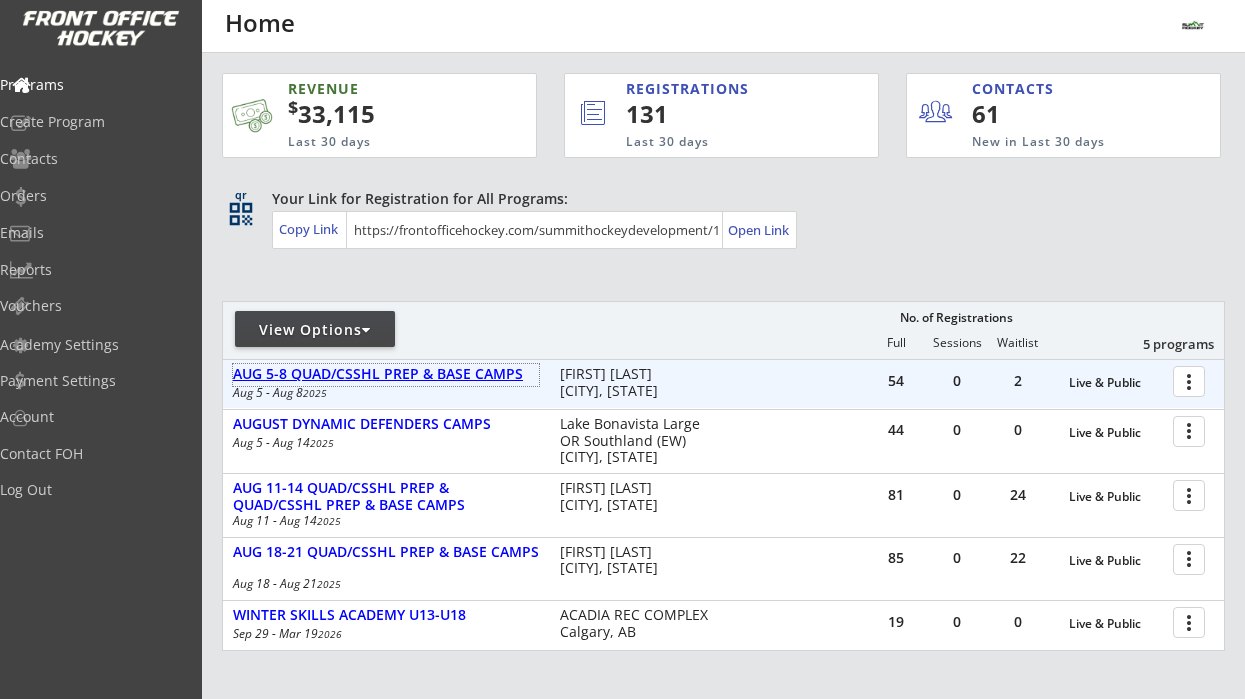 click on "AUG 5-8 QUAD/CSSHL PREP & BASE CAMPS" at bounding box center [386, 374] 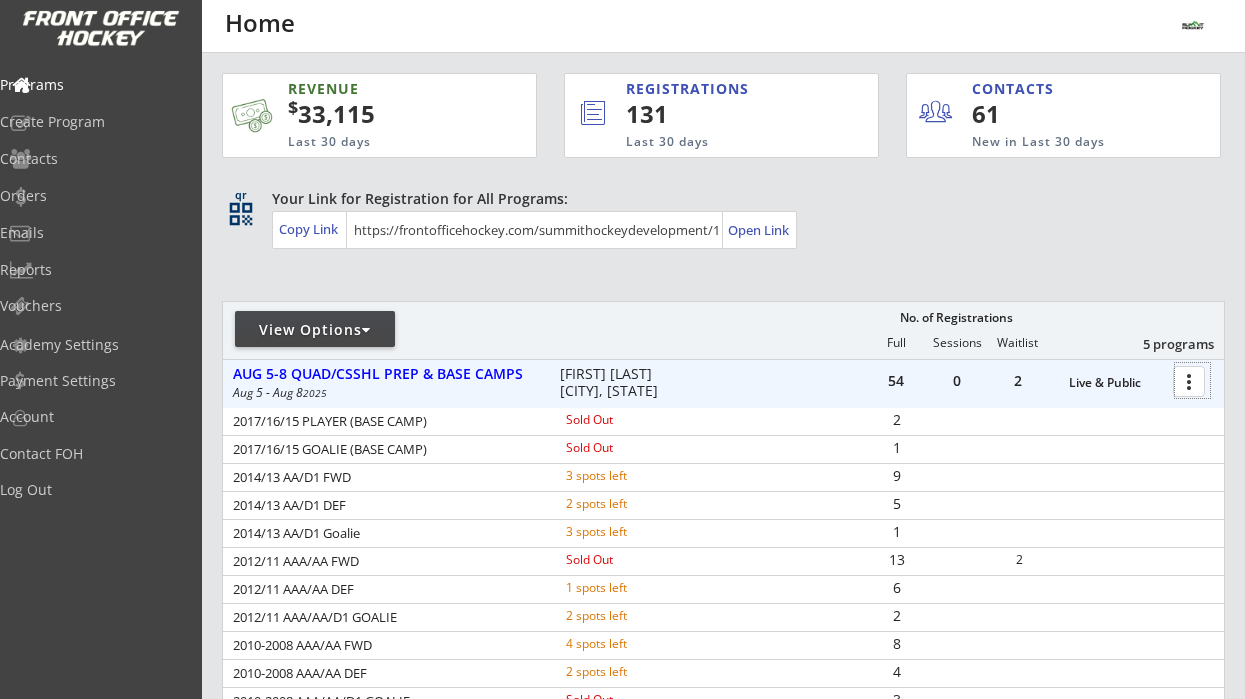 click at bounding box center (1192, 380) 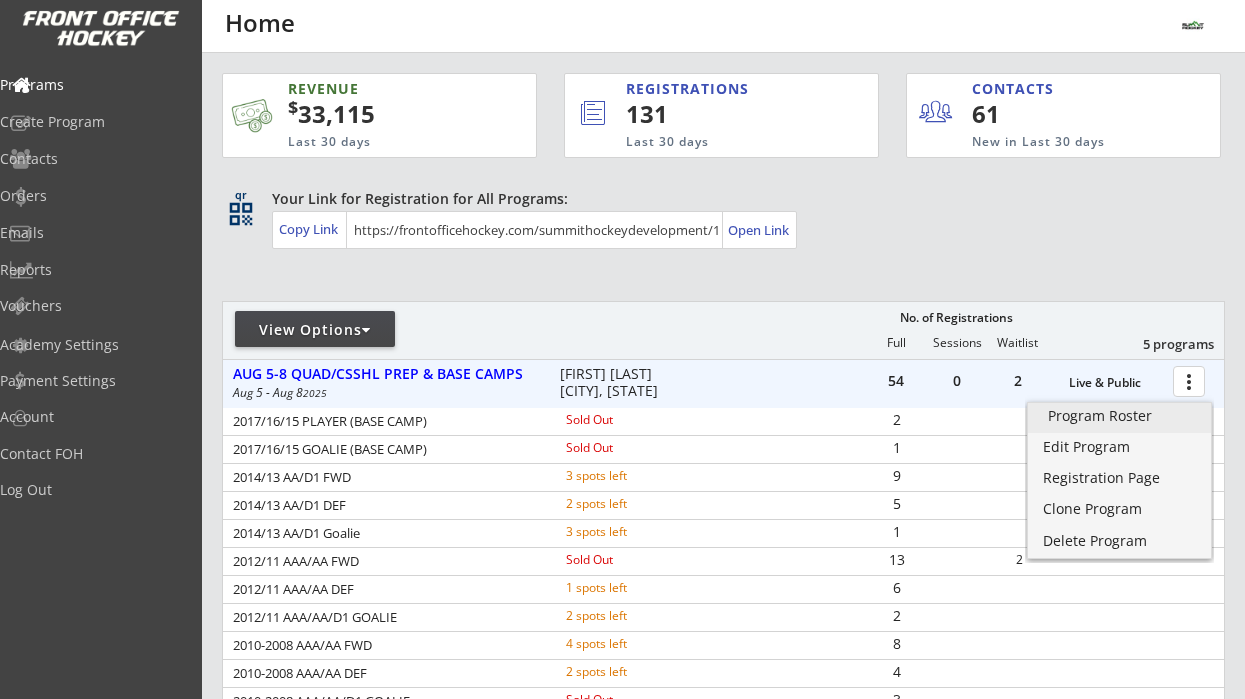 click on "Program Roster" at bounding box center [1119, 416] 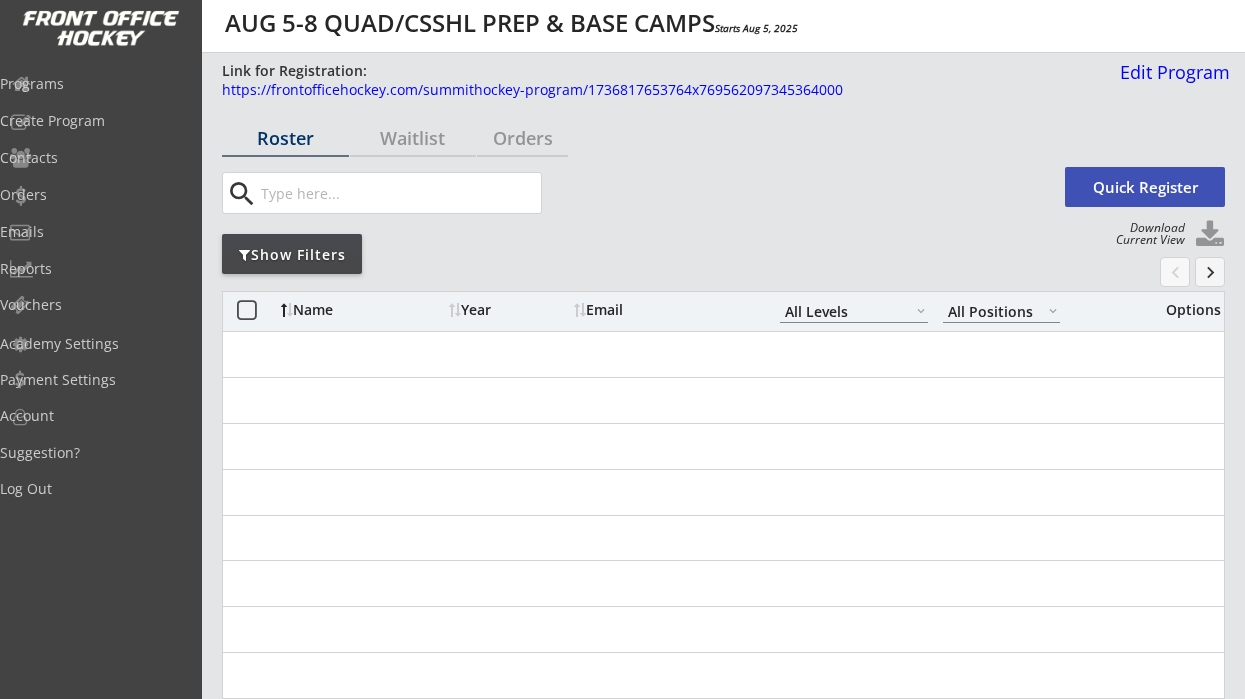 select on ""All Levels"" 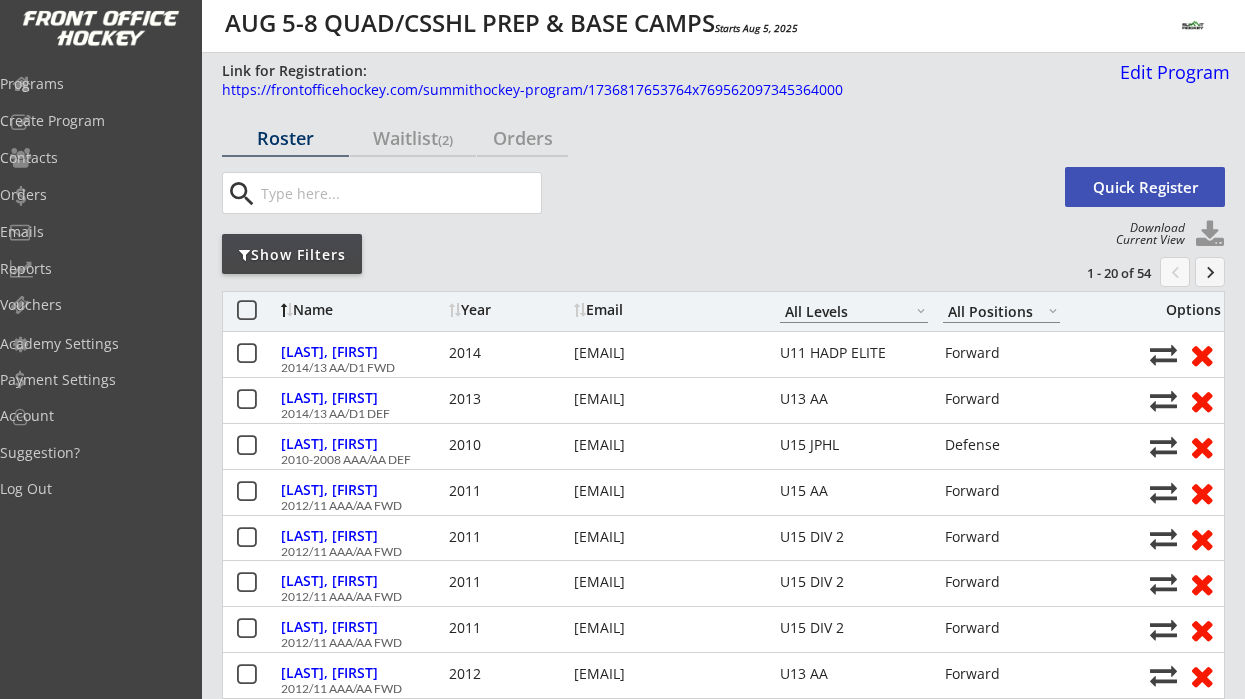 click at bounding box center [399, 193] 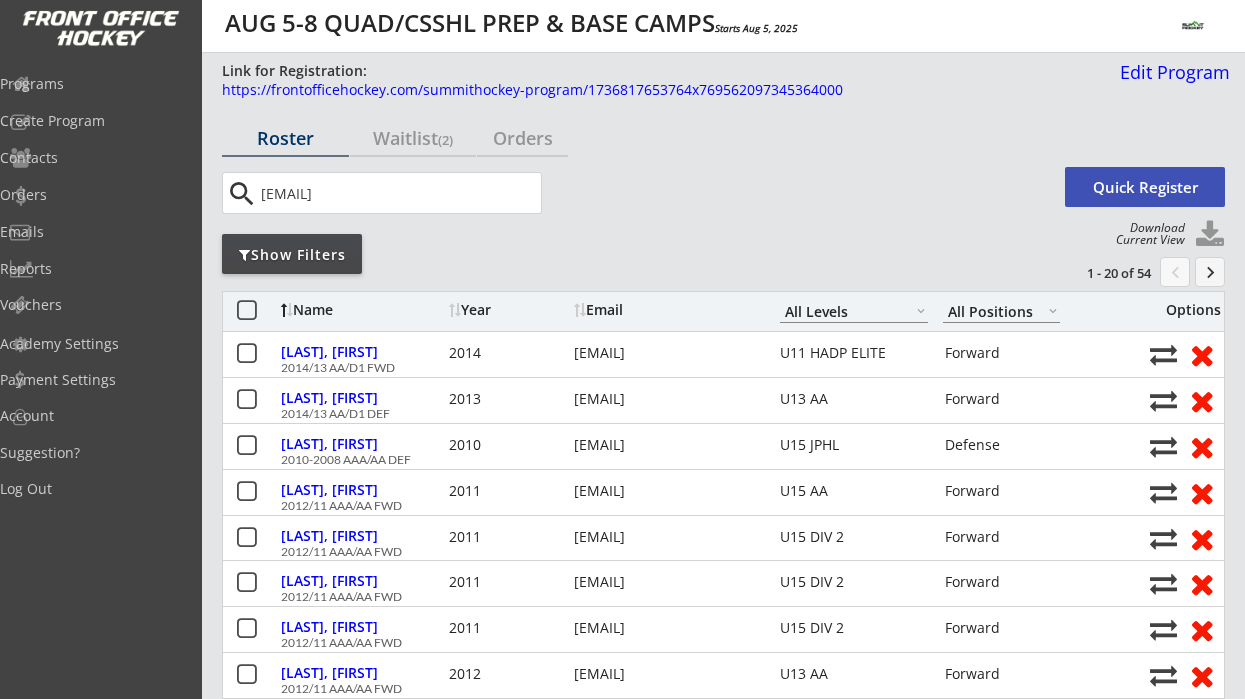 type on "rjwilliscroft@gmail.com" 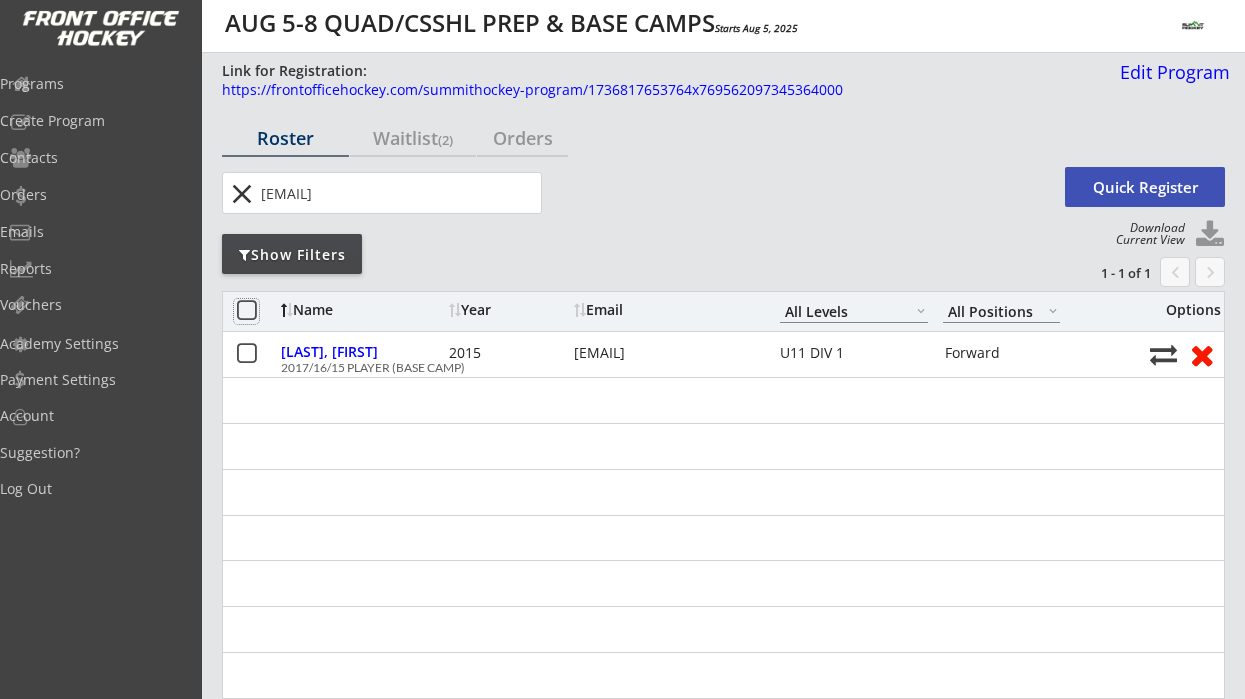 click at bounding box center [246, 311] 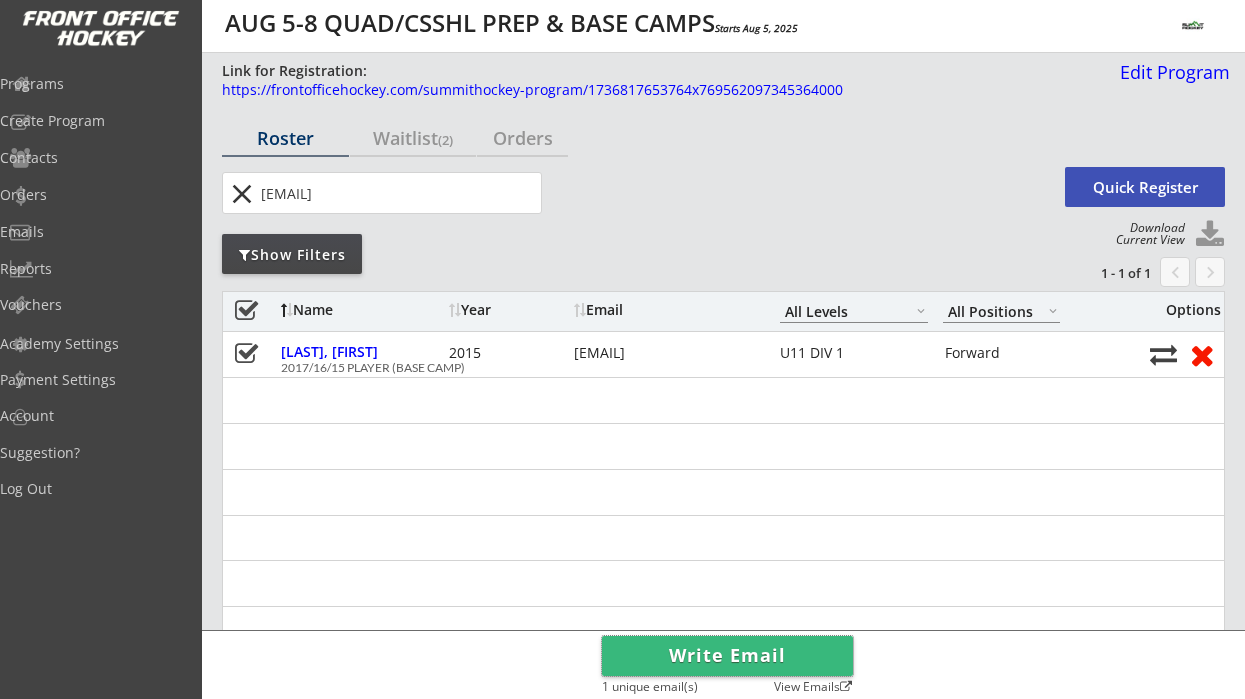 click on "Write Email" at bounding box center [727, 656] 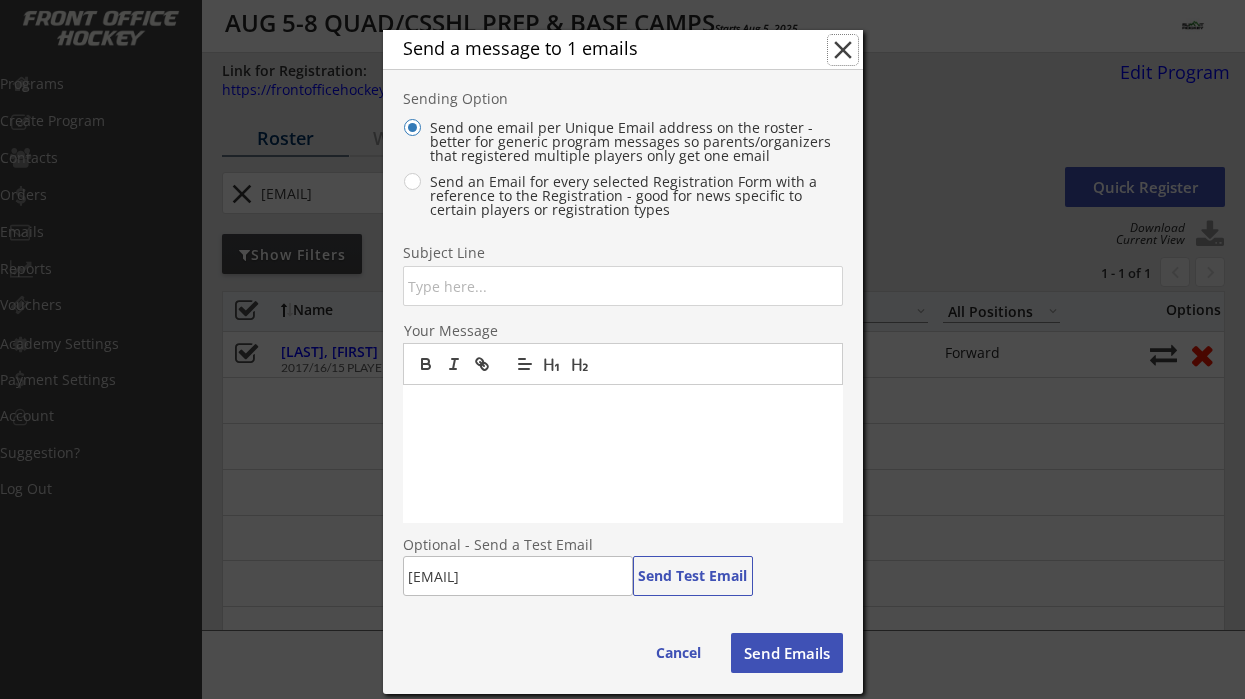 click on "close" at bounding box center [843, 50] 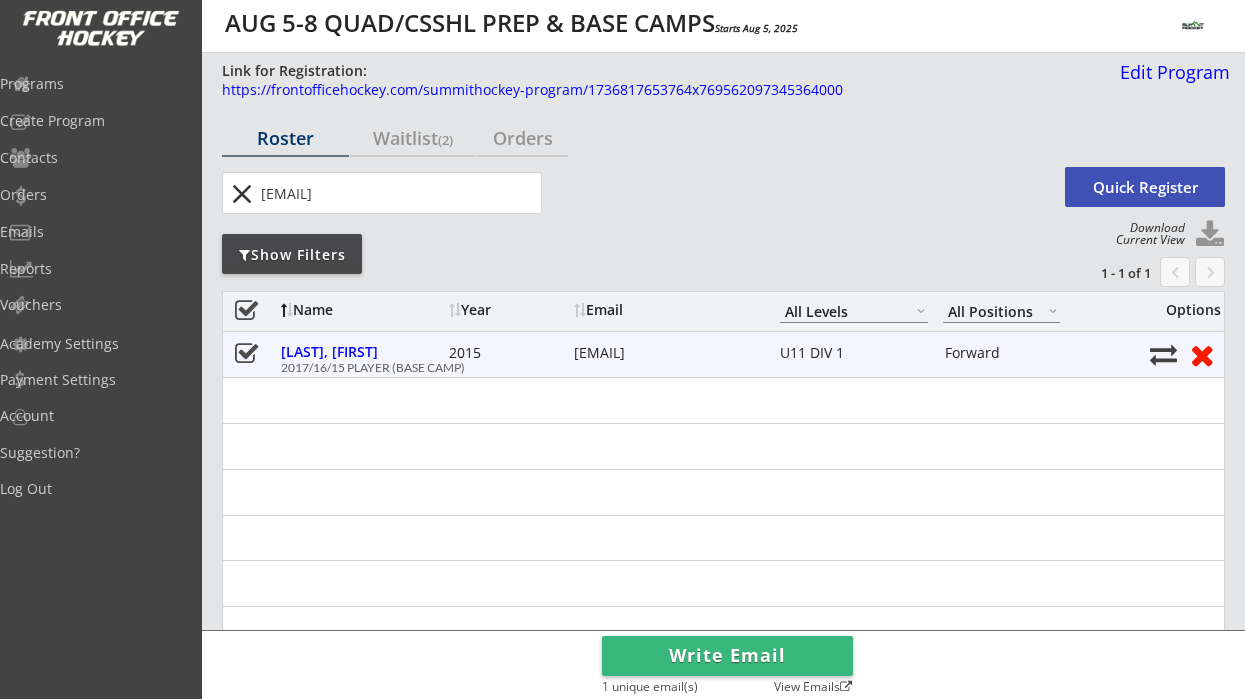 click on "rjwilliscroft@gmail.com" at bounding box center [664, 353] 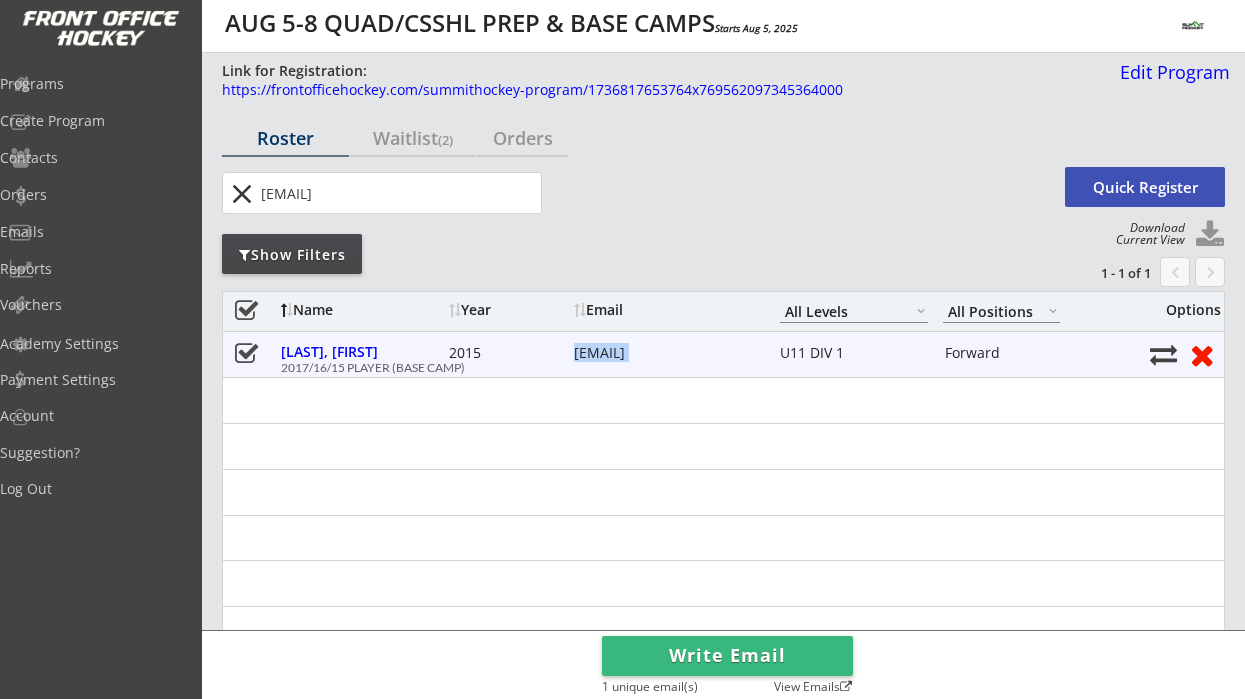 click on "rjwilliscroft@gmail.com" at bounding box center [664, 353] 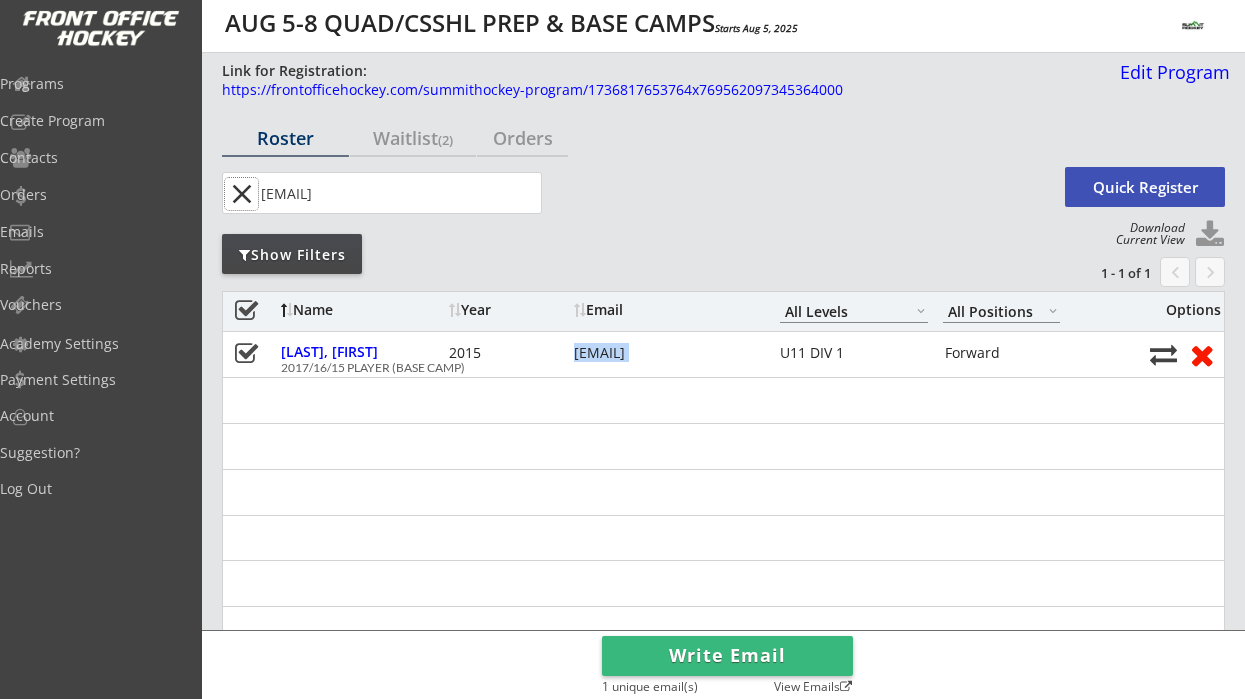 click on "close" at bounding box center [241, 194] 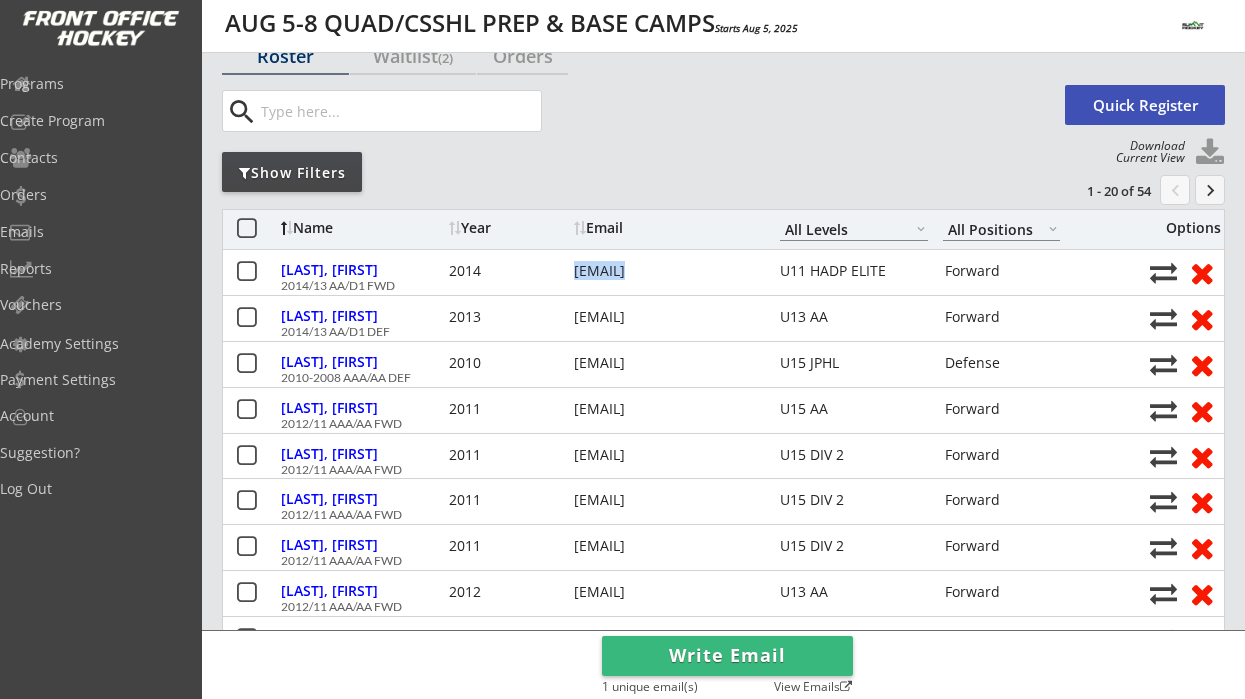 scroll, scrollTop: 83, scrollLeft: 0, axis: vertical 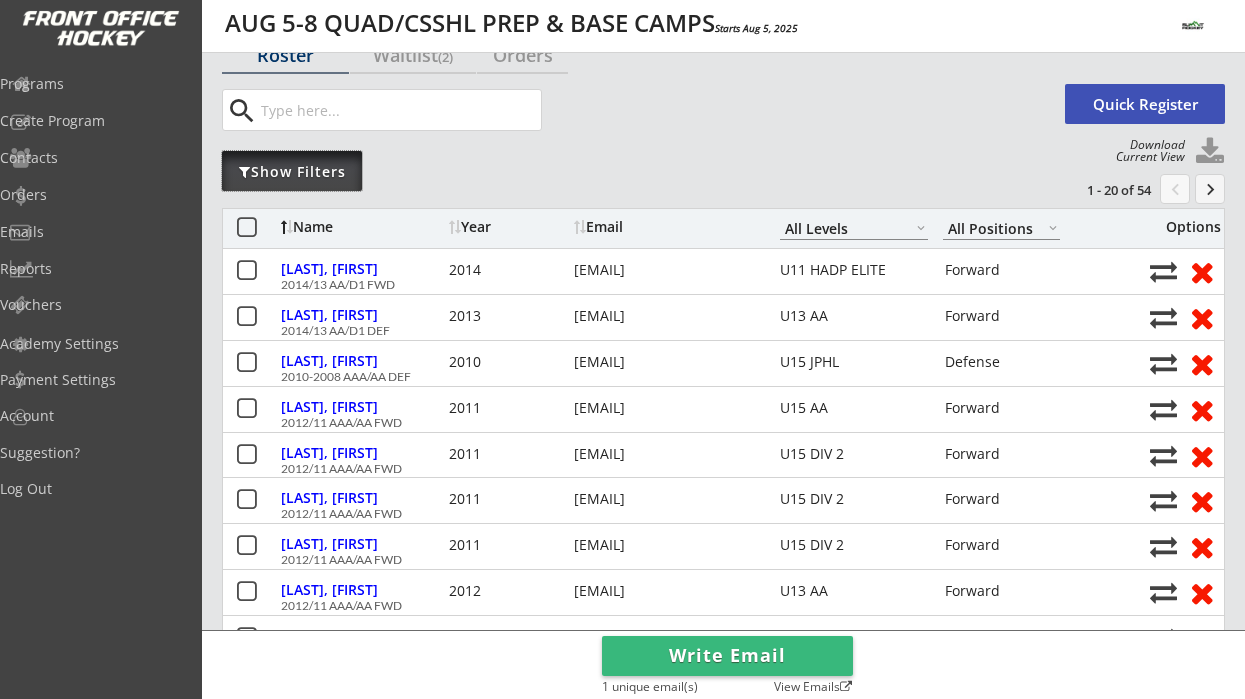 click on "Show Filters" at bounding box center [292, 172] 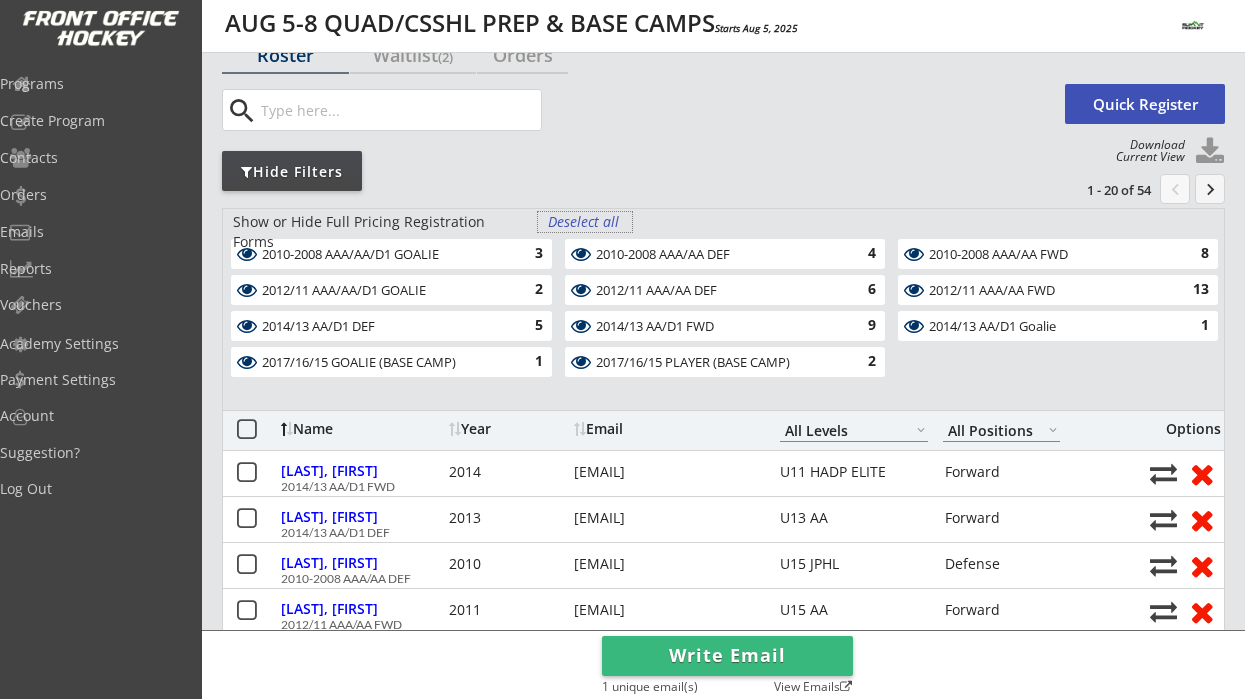 click on "Deselect all" at bounding box center (585, 222) 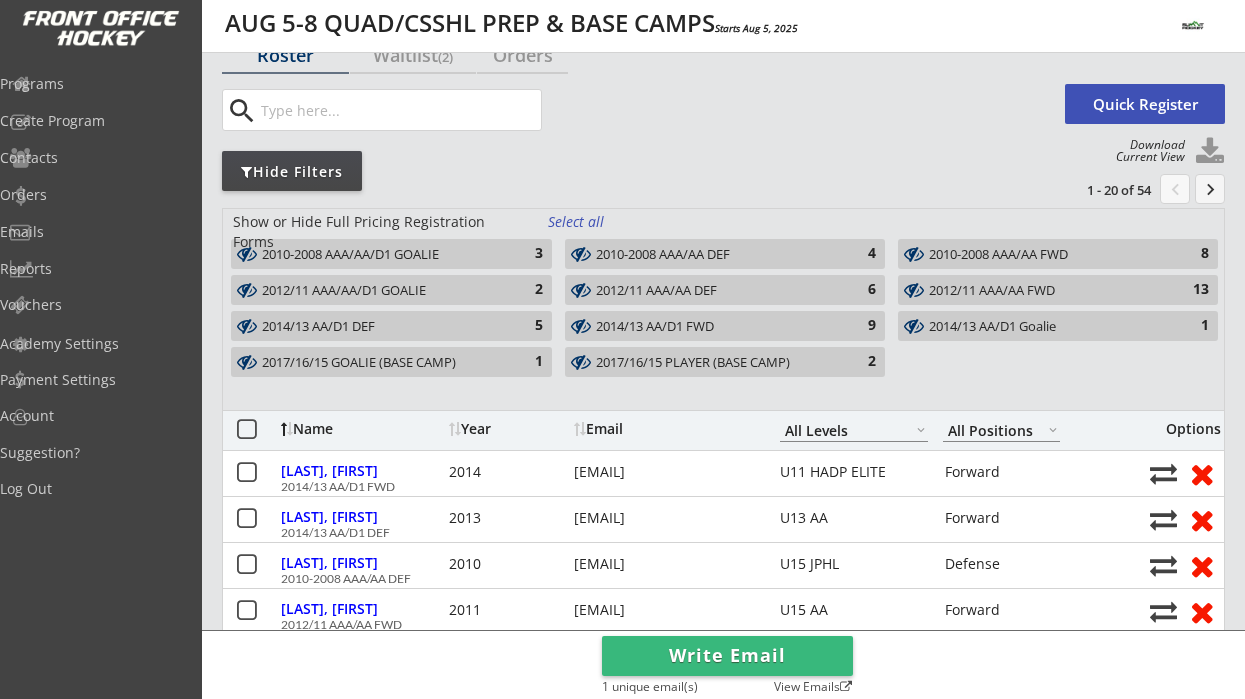click on "Select all" at bounding box center (585, 222) 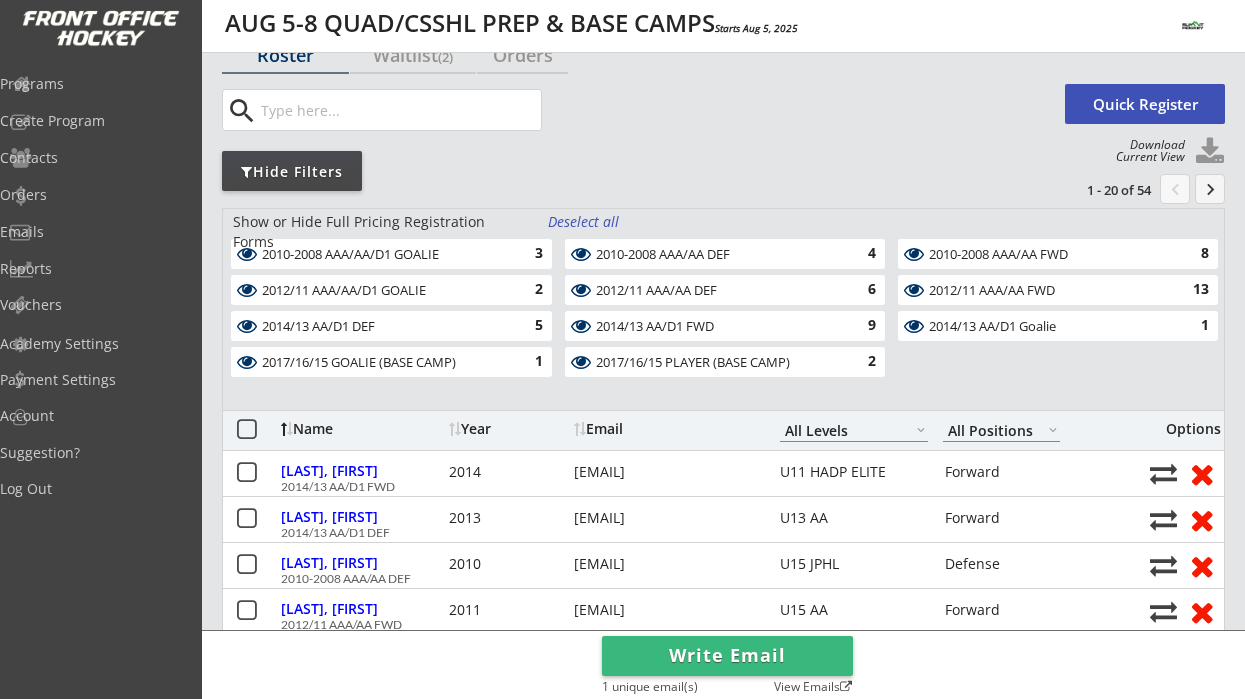 click on "2017/16/15 GOALIE (BASE CAMP)" at bounding box center (380, 363) 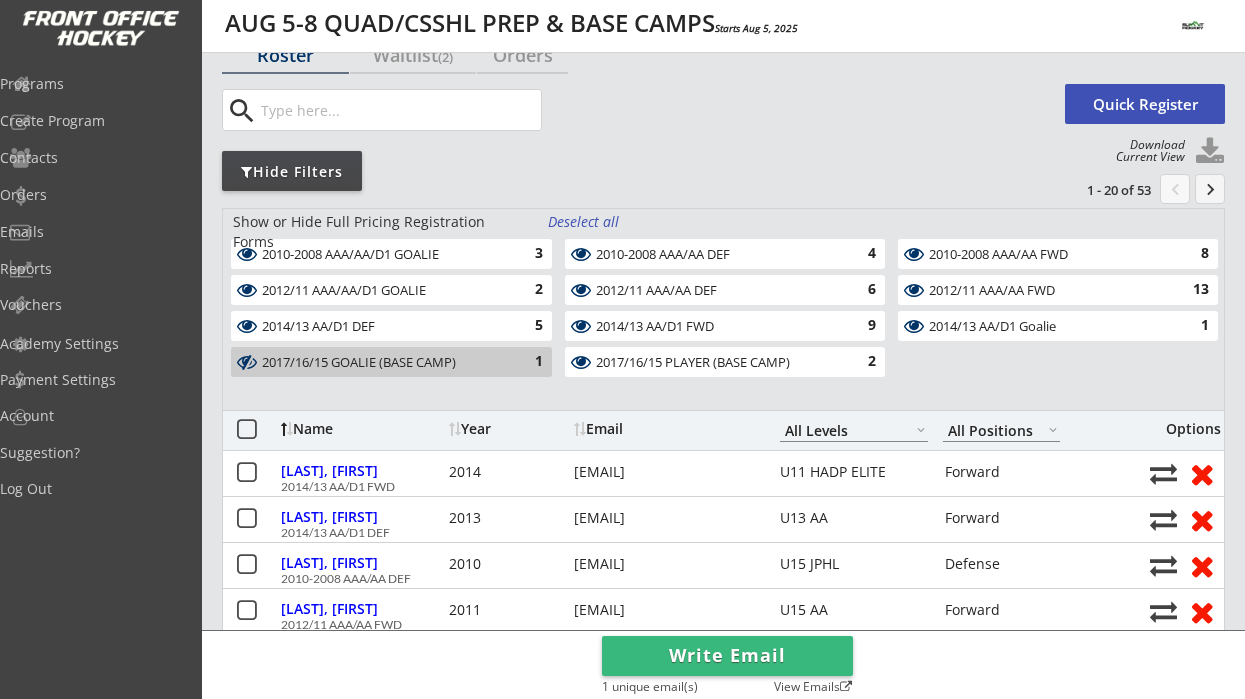 click on "1" at bounding box center [523, 362] 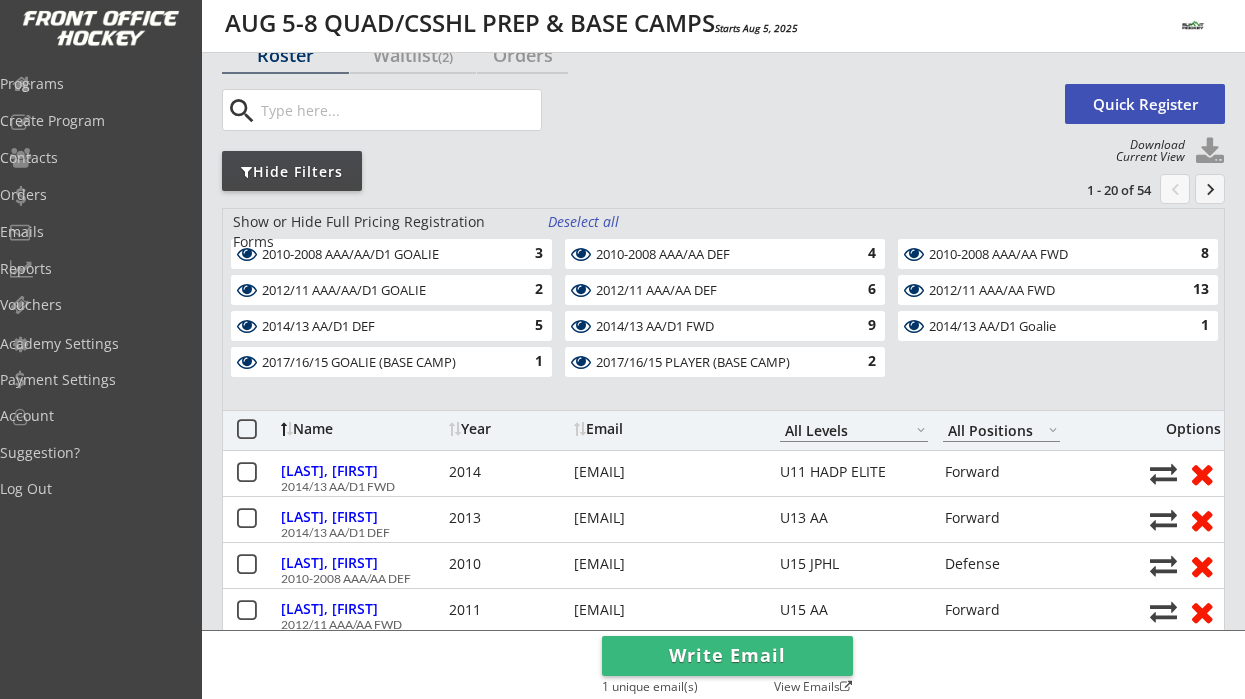 click on "1" at bounding box center (523, 362) 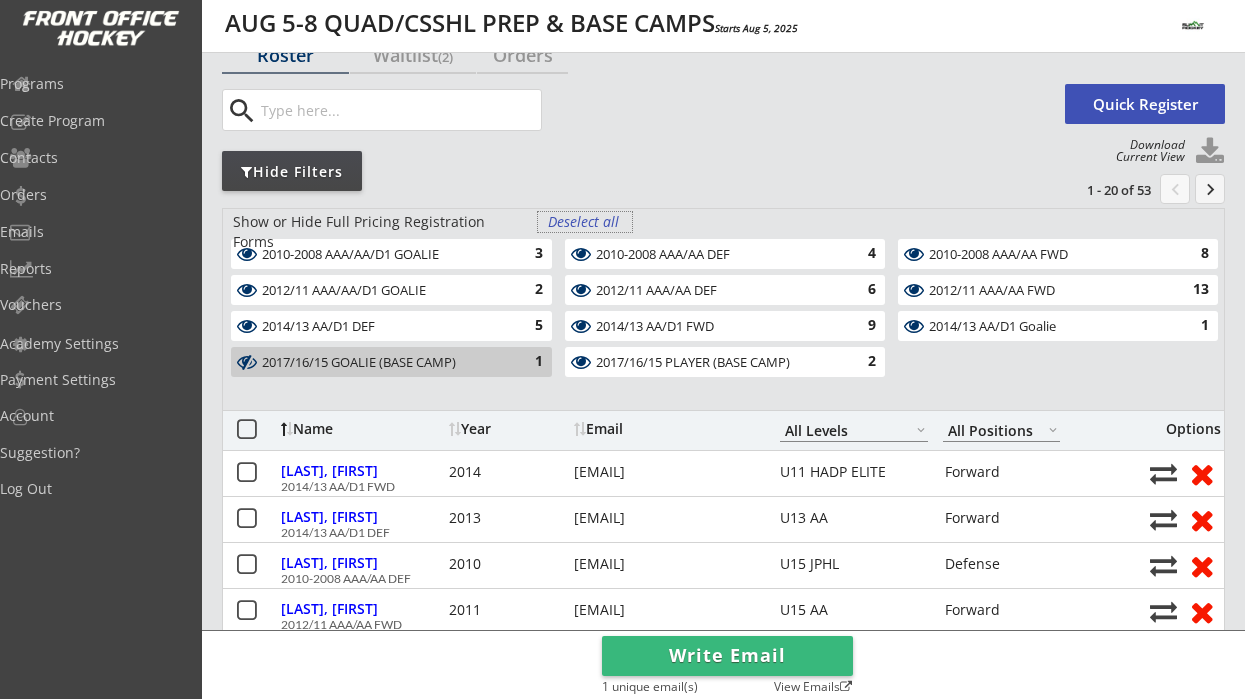 click on "Deselect all" at bounding box center [585, 222] 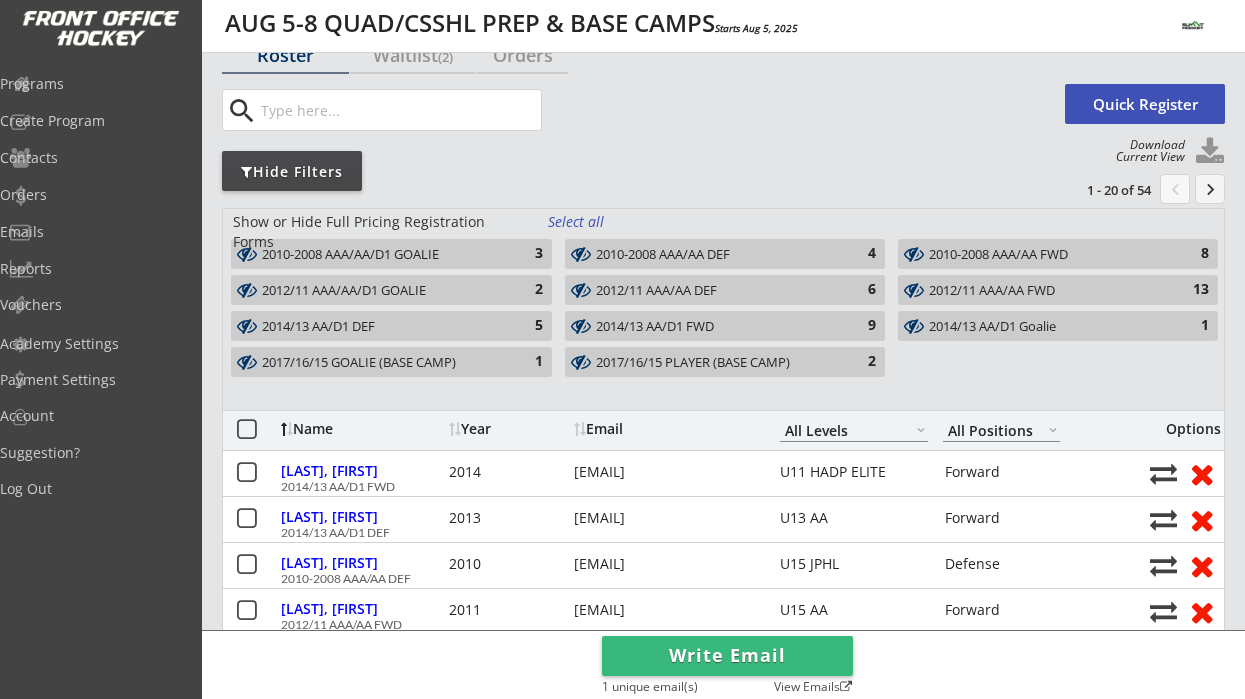 click on "2017/16/15 GOALIE (BASE CAMP) 1" at bounding box center [391, 362] 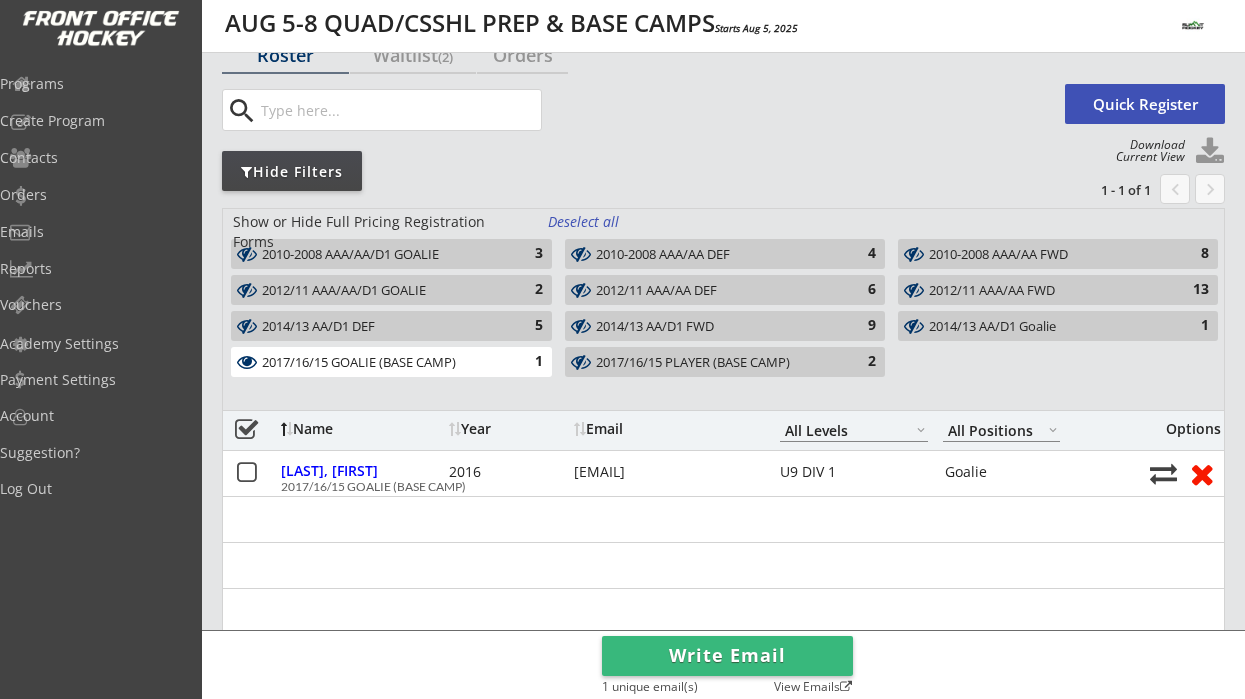 click on "1" at bounding box center [523, 362] 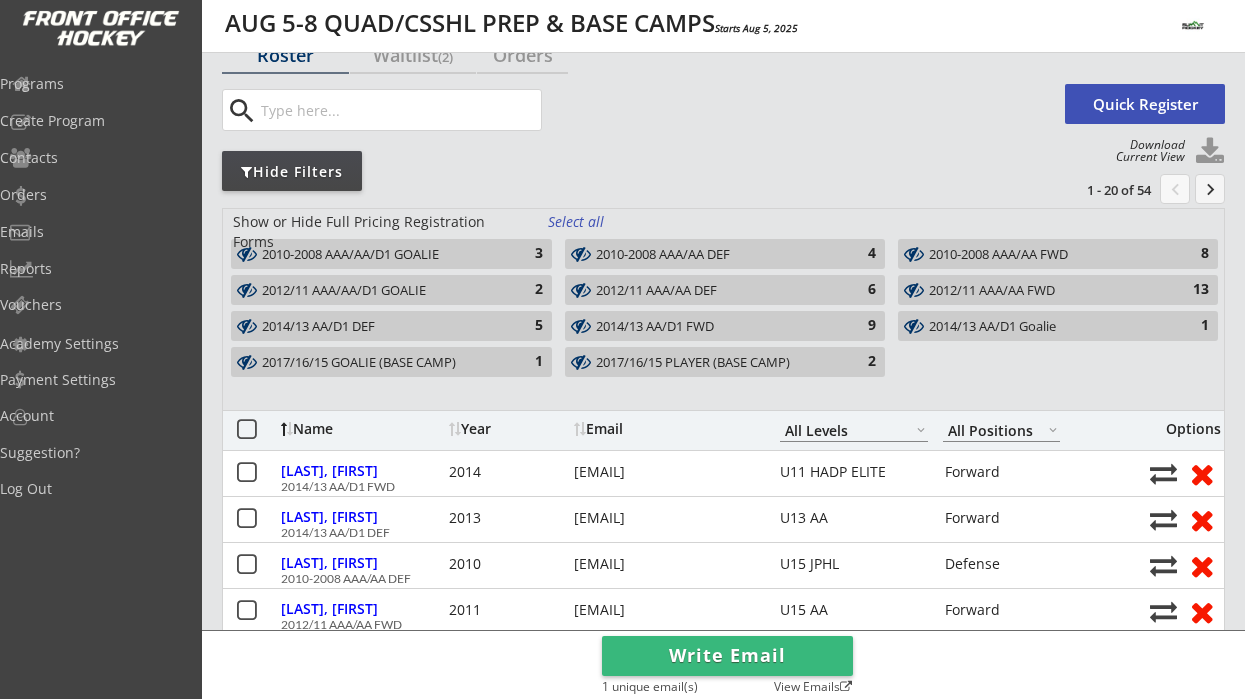click on "2017/16/15 PLAYER (BASE CAMP)" at bounding box center (714, 363) 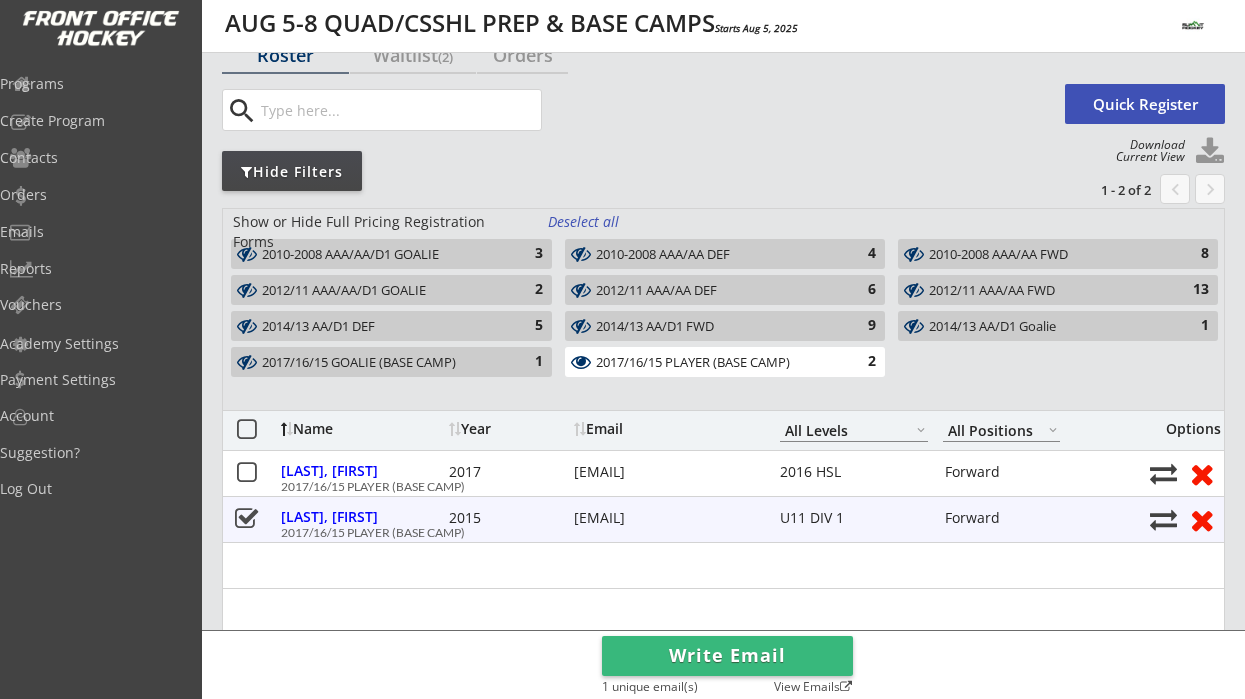 click at bounding box center [1163, 519] 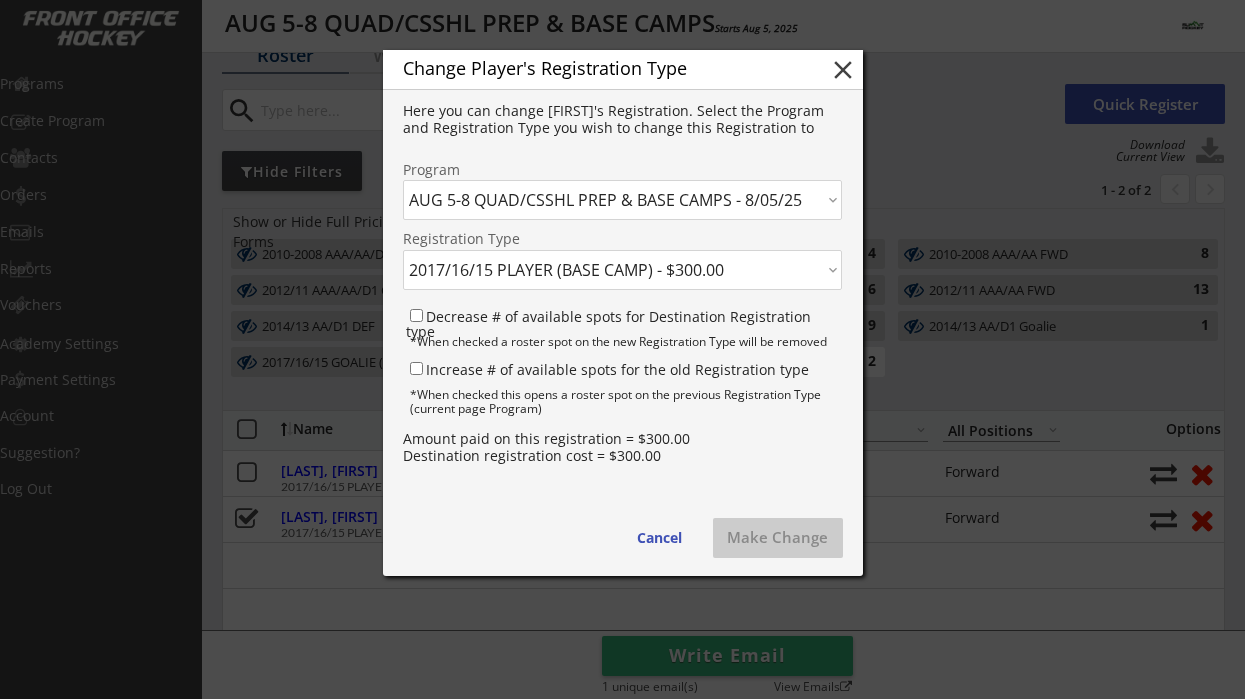 click on "Click here... 2014/13 AA/D1 FWD - $300.00 2014/13 AA/D1 Goalie - $0.00 2012/11 AAA/AA FWD - $300.00 2012/11 AAA/AA DEF - $300.00 2010-2008 AAA/AA FWD - $300.00 2010-2008 AAA/AA DEF - $300.00 2010-2008 AAA/AA/D1 GOALIE - $0.00 2012/11 AAA/AA/D1 GOALIE - $0.00 2014/13 AA/D1 DEF - $300.00 2017/16/15 PLAYER (BASE CAMP) - $300.00 2017/16/15 GOALIE (BASE CAMP) - $0.00" at bounding box center (622, 270) 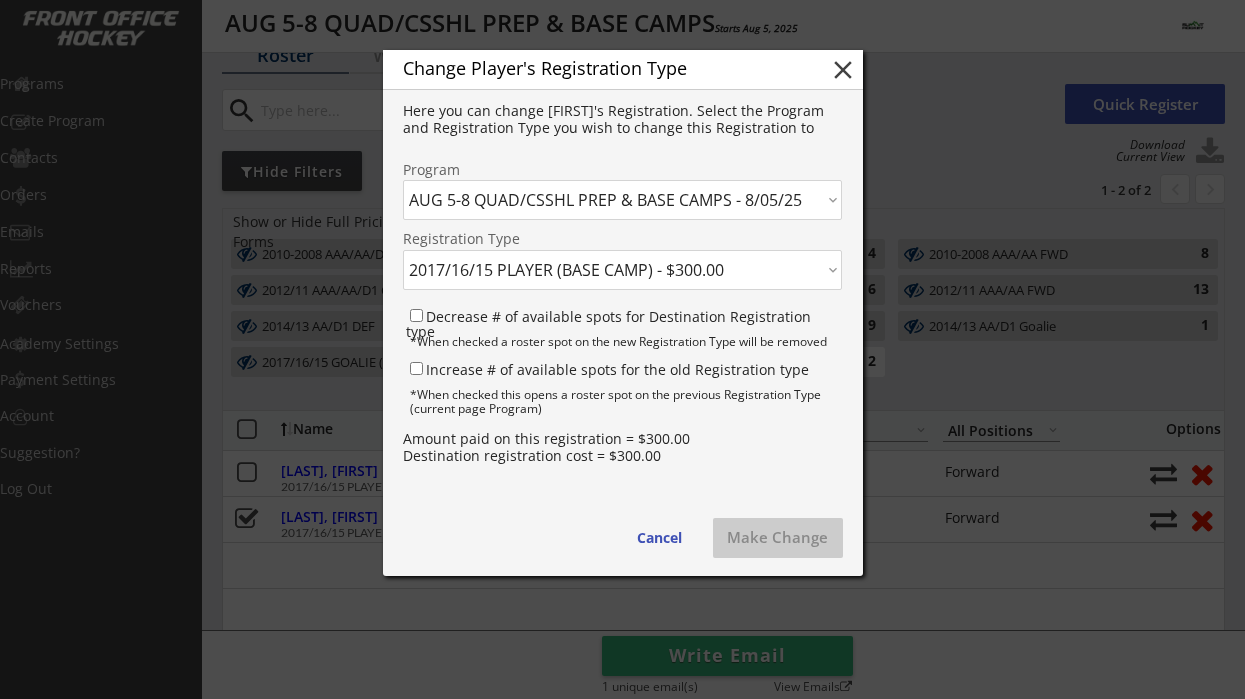 select on ""1348695171700984260__LOOKUP__1736817653764x350083793043062800"" 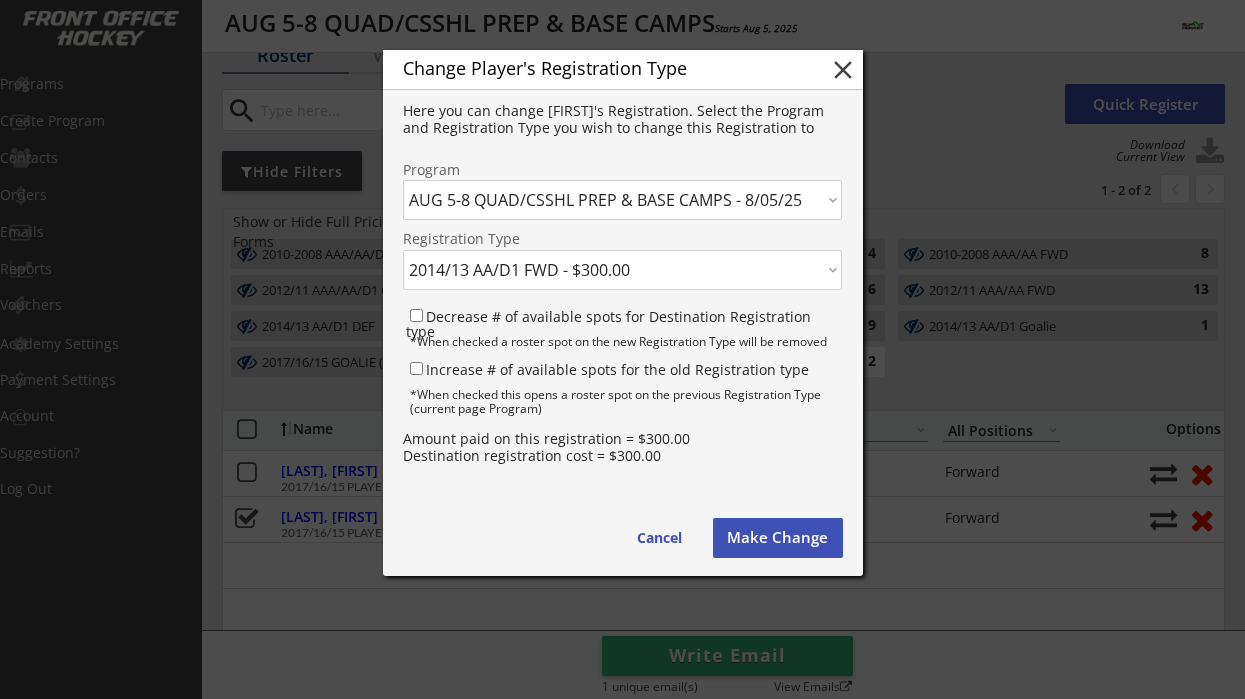 click on "Make Change" at bounding box center [778, 538] 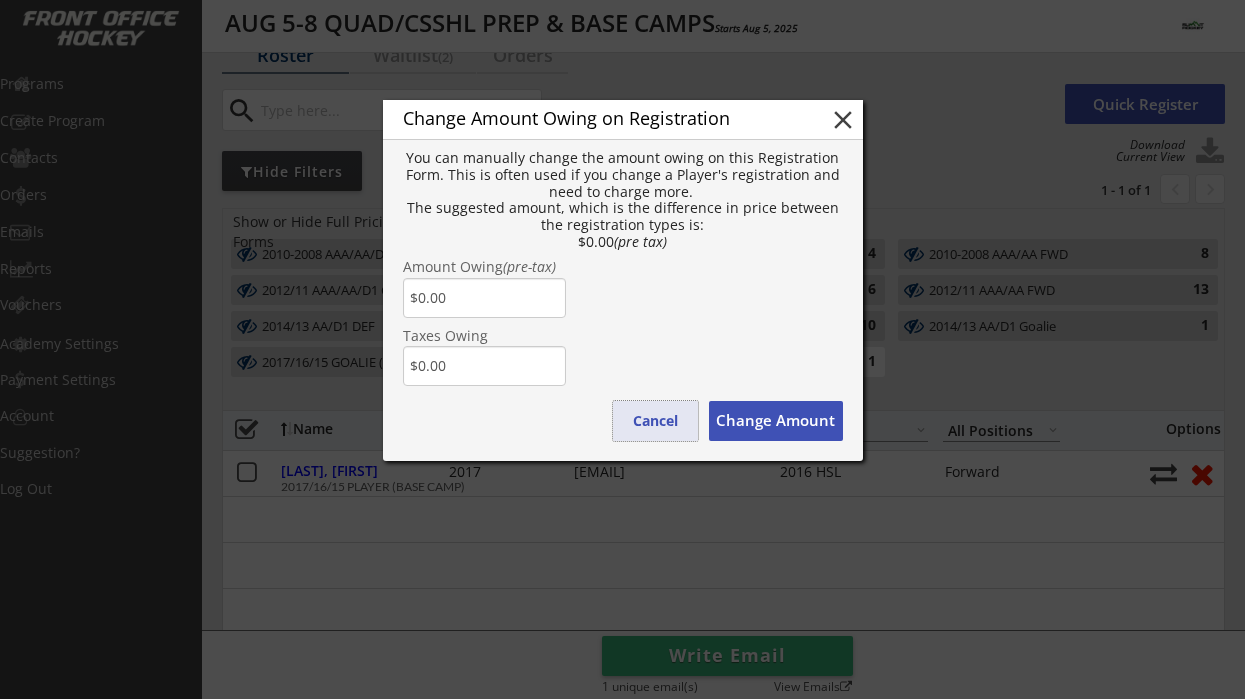 click on "Cancel" at bounding box center [655, 421] 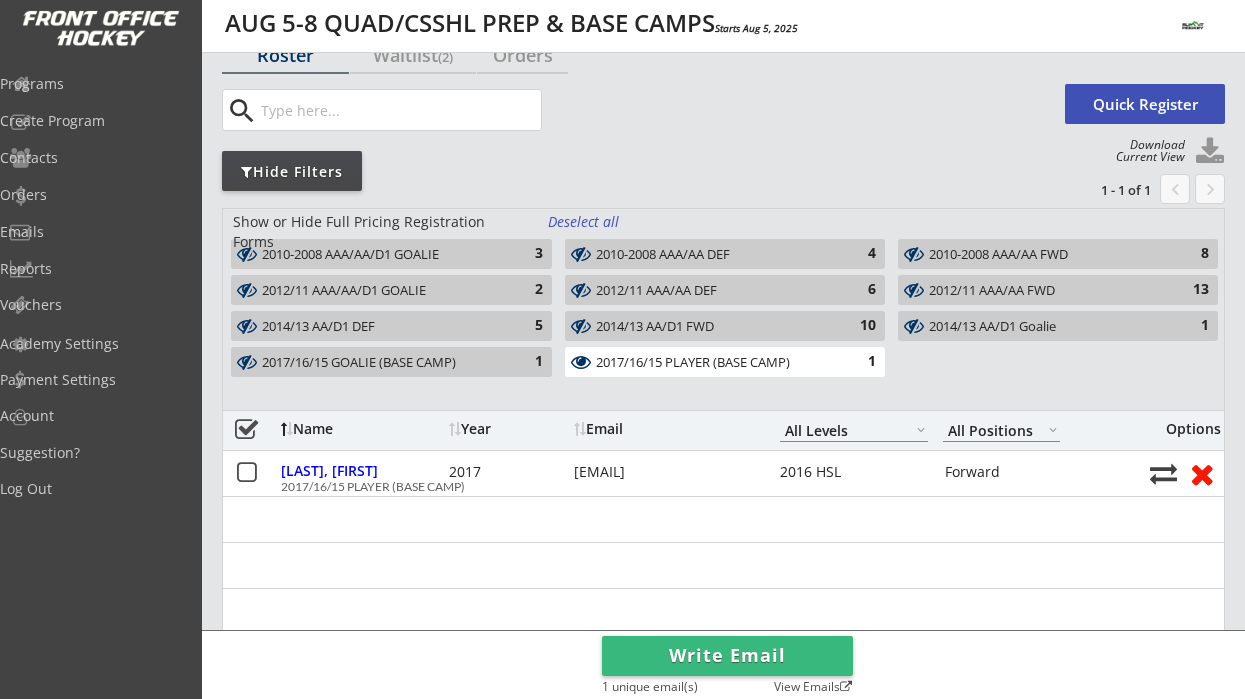 click on "Deselect all" at bounding box center [585, 222] 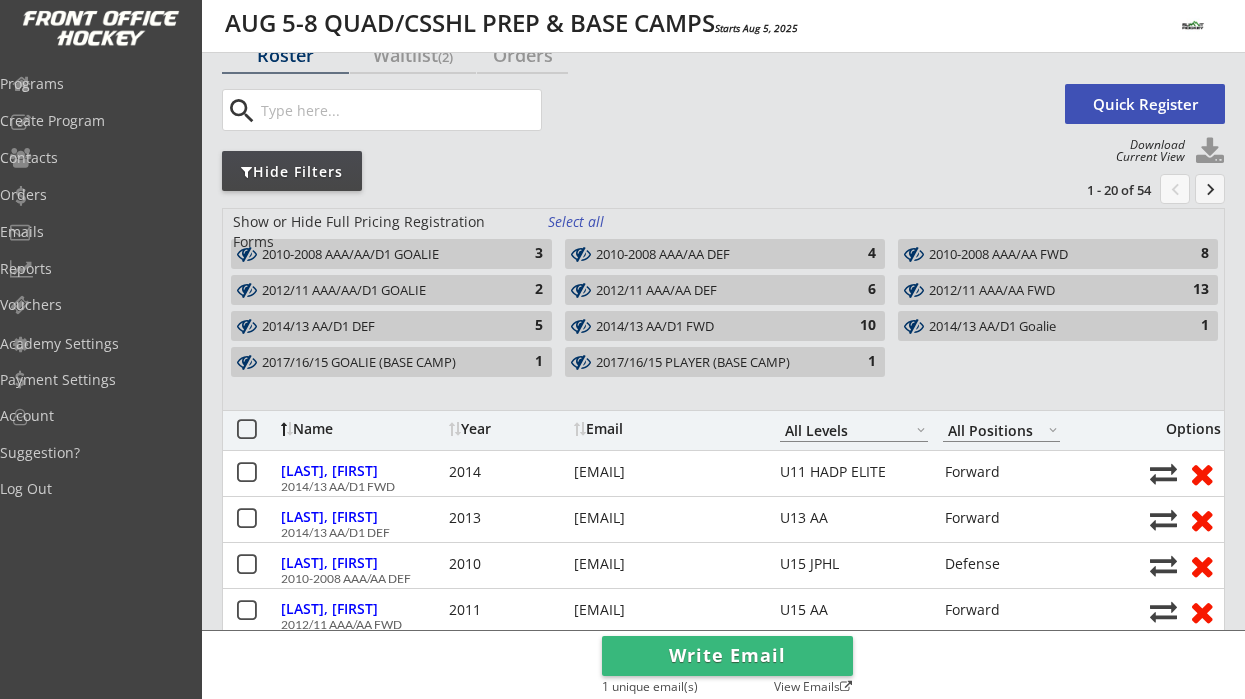 click on "Select all" at bounding box center [585, 222] 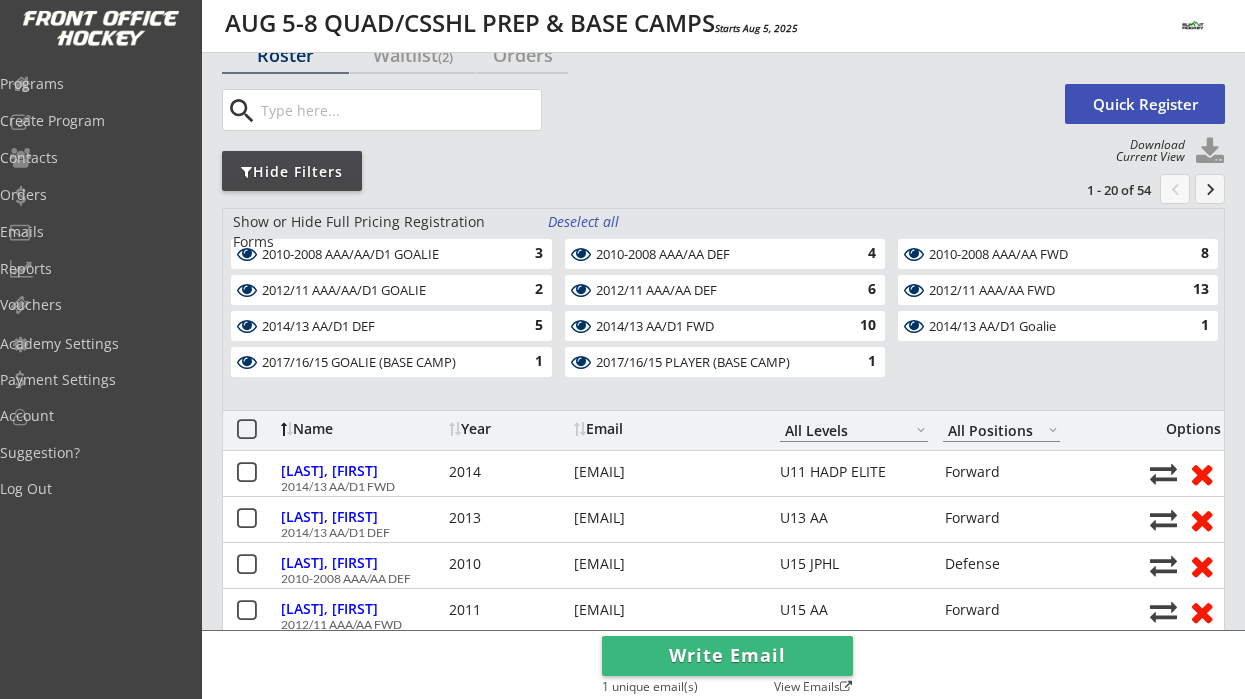 click on "1" at bounding box center (523, 362) 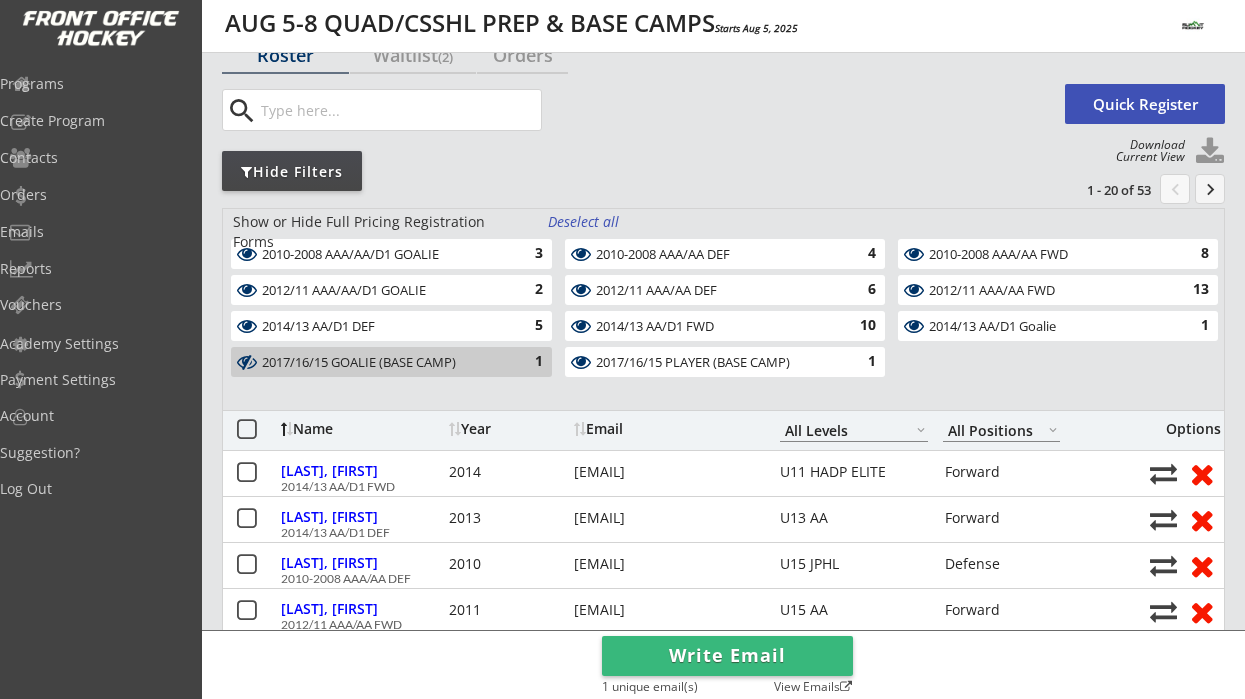 click on "2017/16/15 PLAYER (BASE CAMP)" at bounding box center [714, 363] 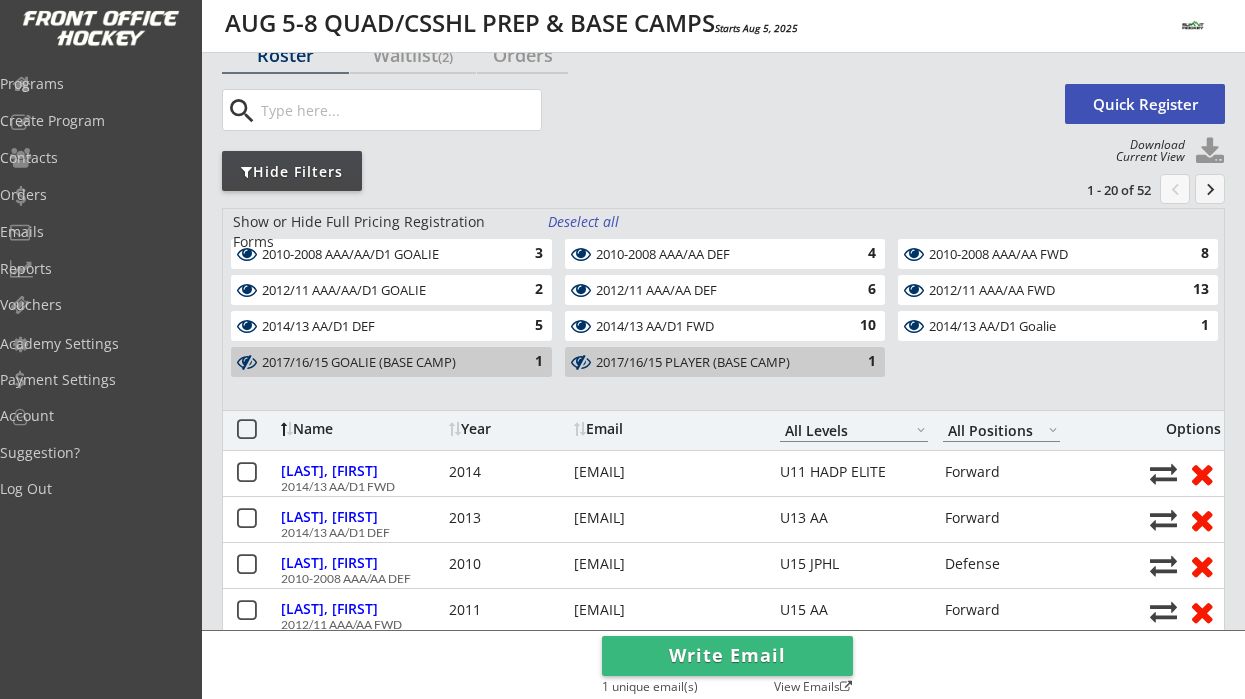click at bounding box center [1210, 152] 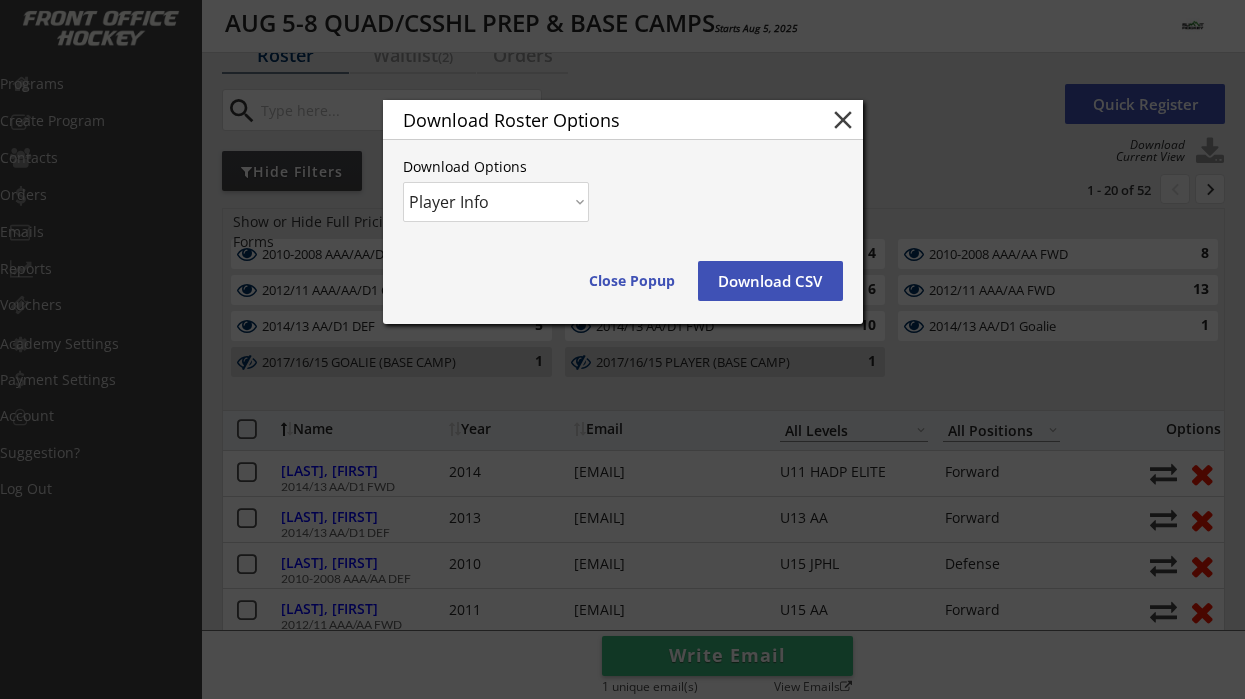 click on "Download CSV" at bounding box center [770, 281] 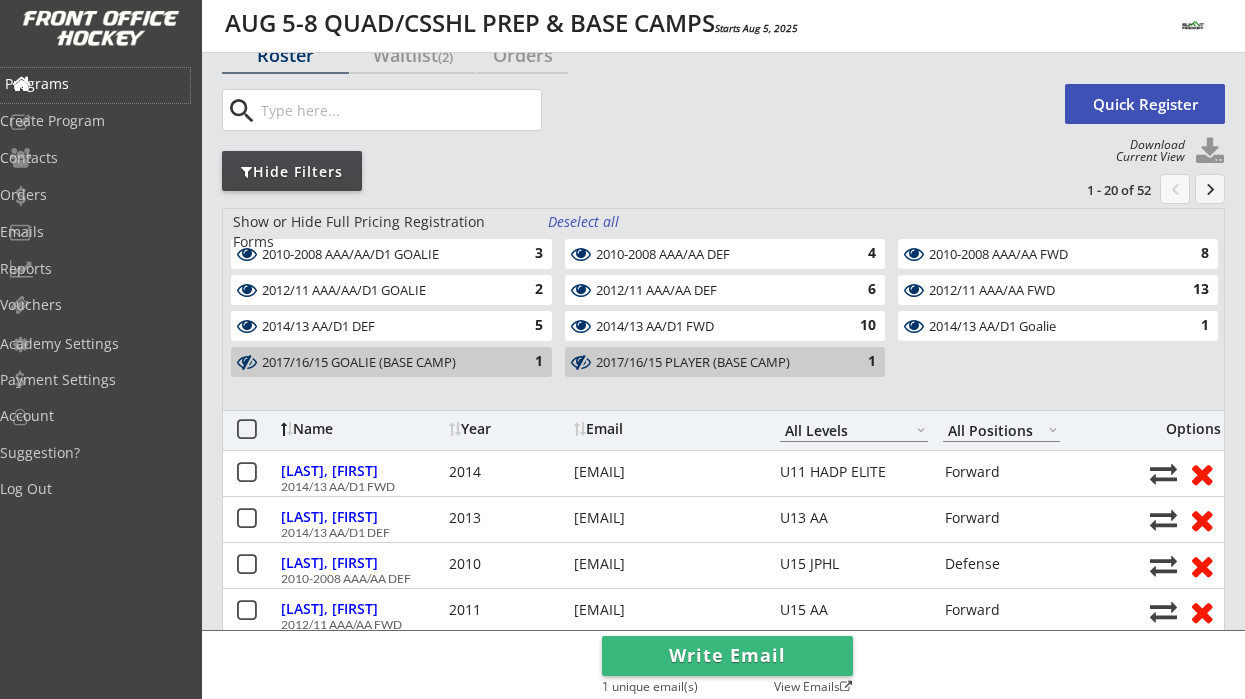 click on "Programs" at bounding box center (95, 84) 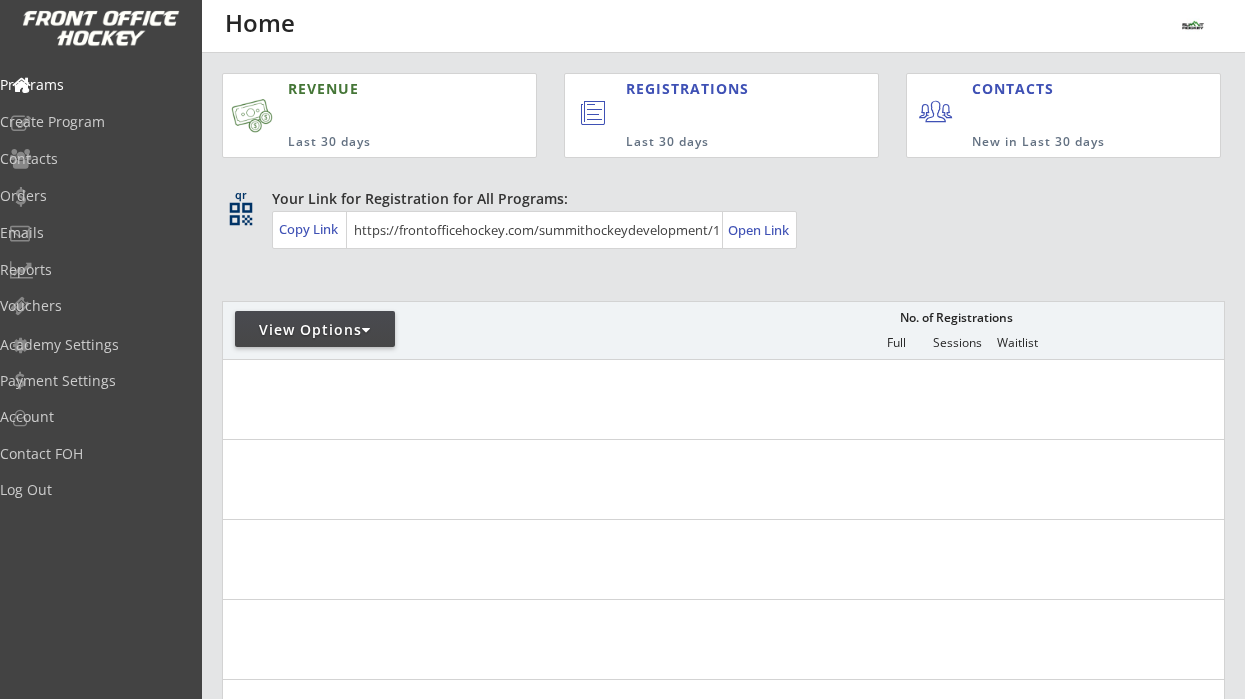scroll, scrollTop: 0, scrollLeft: 0, axis: both 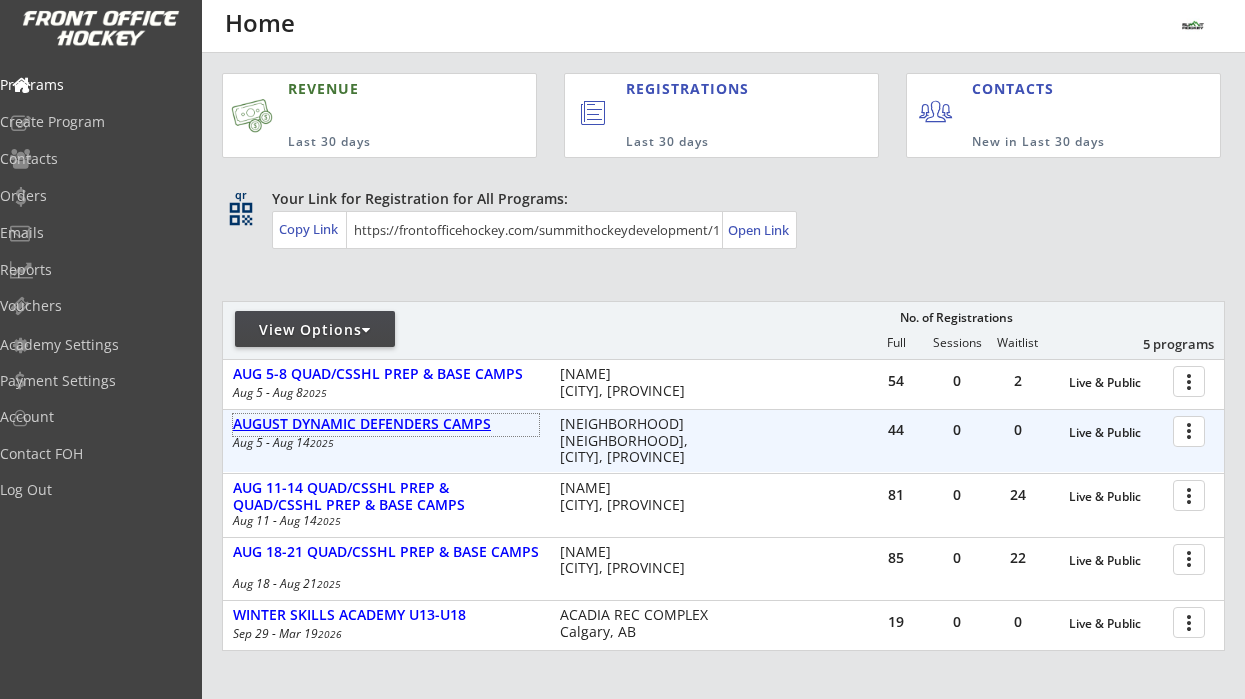 click on "AUGUST DYNAMIC DEFENDERS CAMPS" at bounding box center [386, 424] 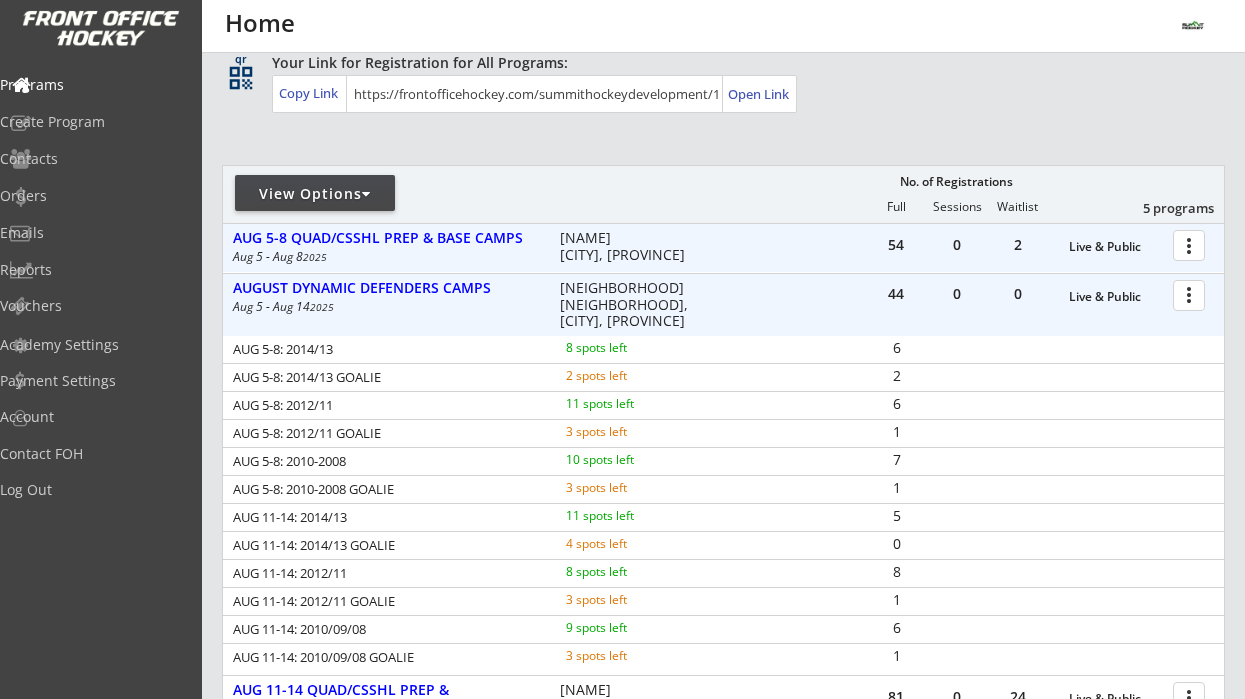 scroll, scrollTop: 335, scrollLeft: 0, axis: vertical 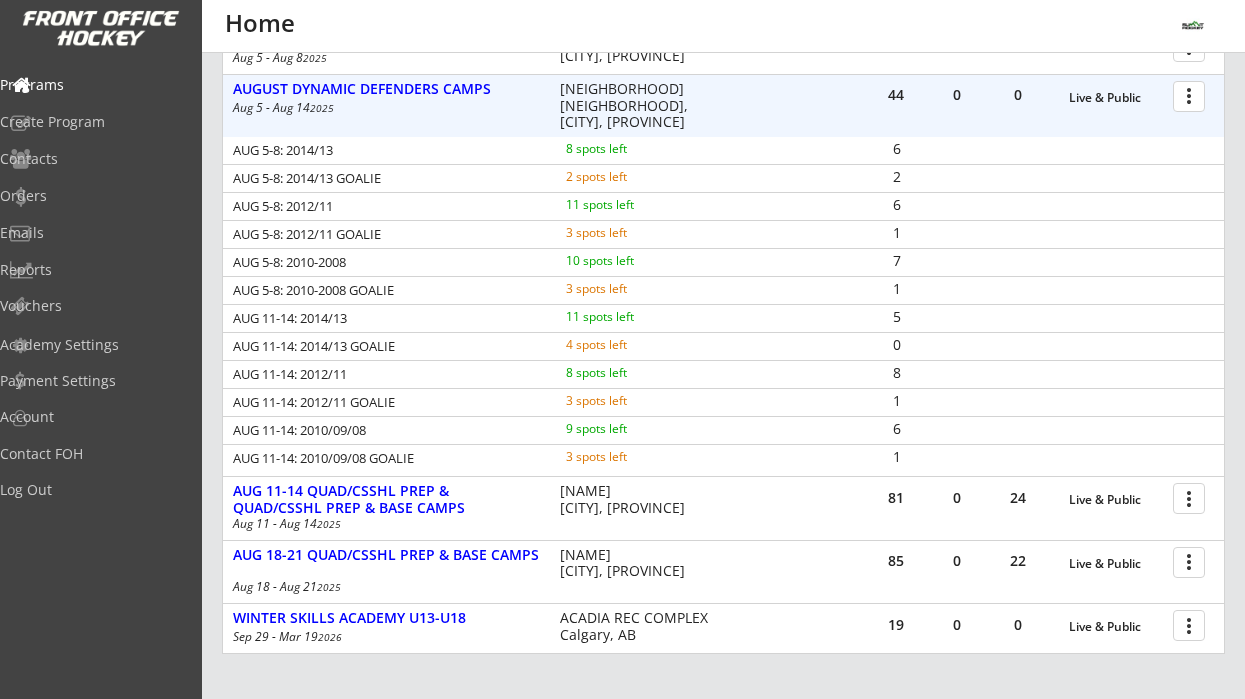 click at bounding box center (1192, 95) 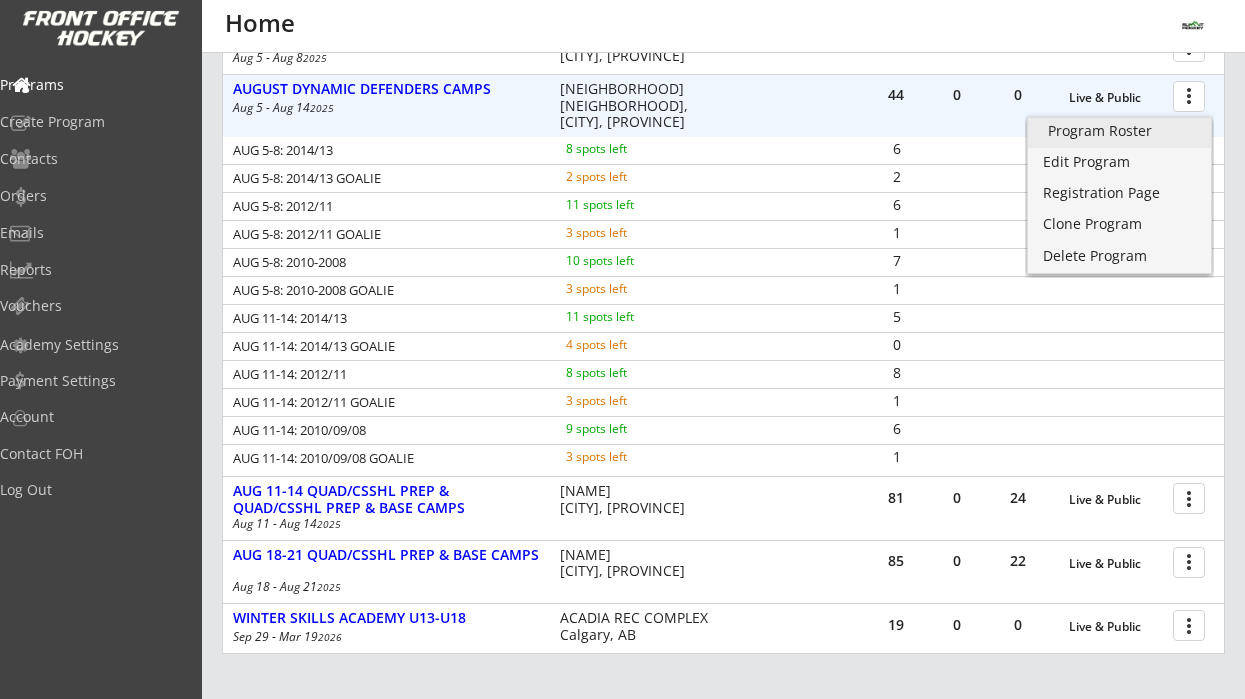 click on "Program Roster" at bounding box center (1119, 133) 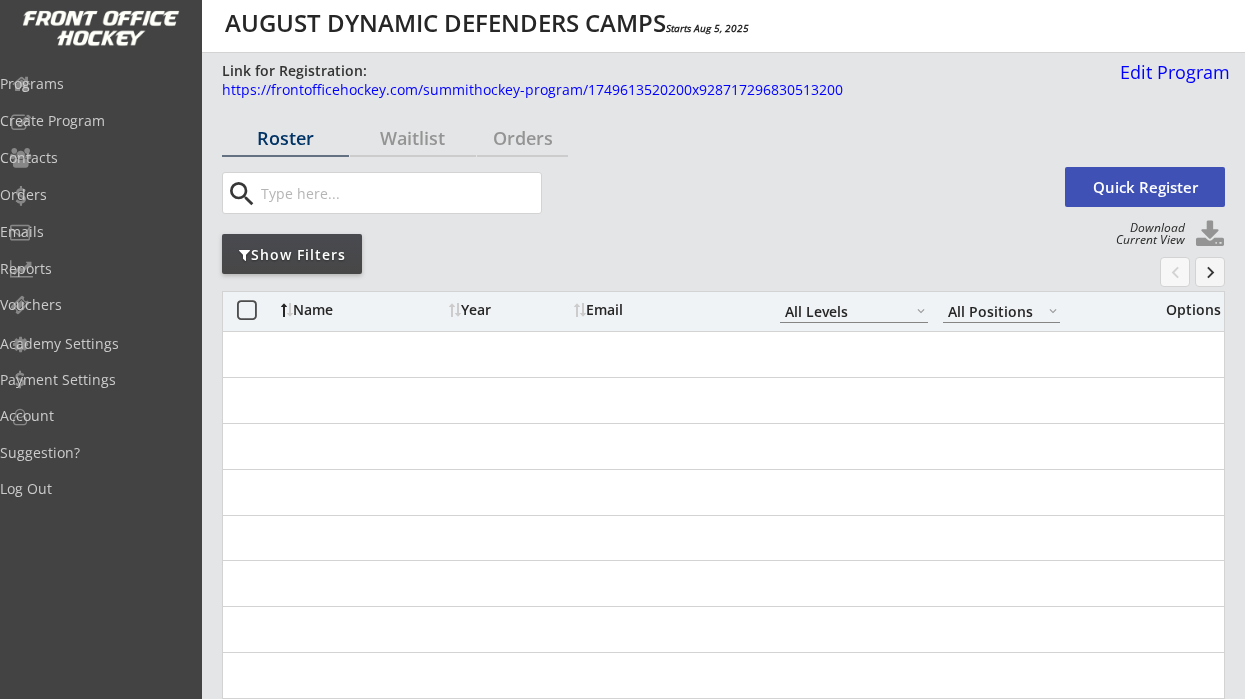 select on ""All Levels"" 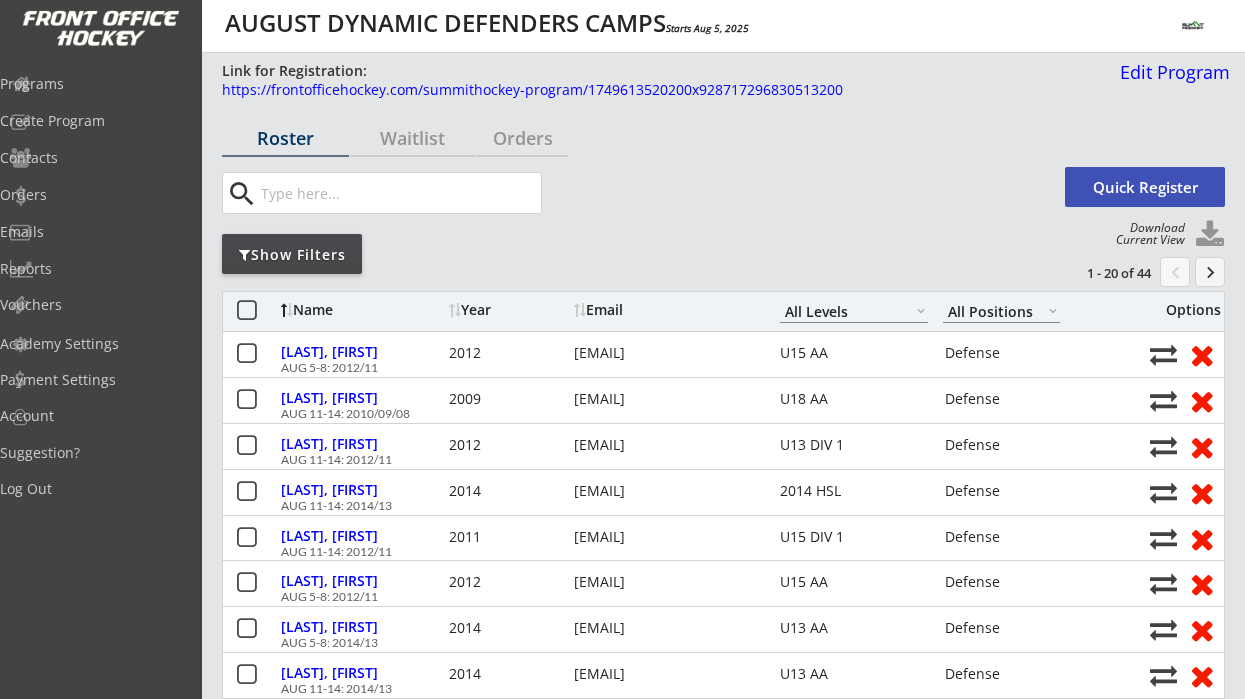 click on "Show Filters" at bounding box center (292, 255) 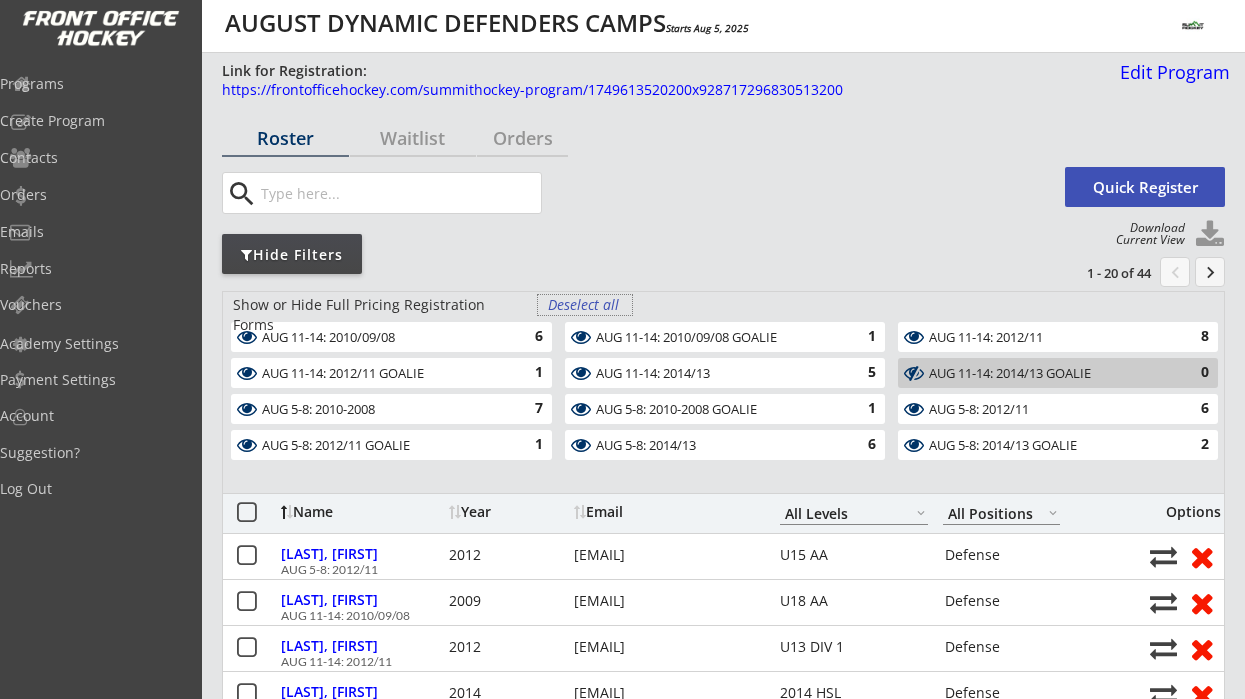 click on "Deselect all" at bounding box center (585, 305) 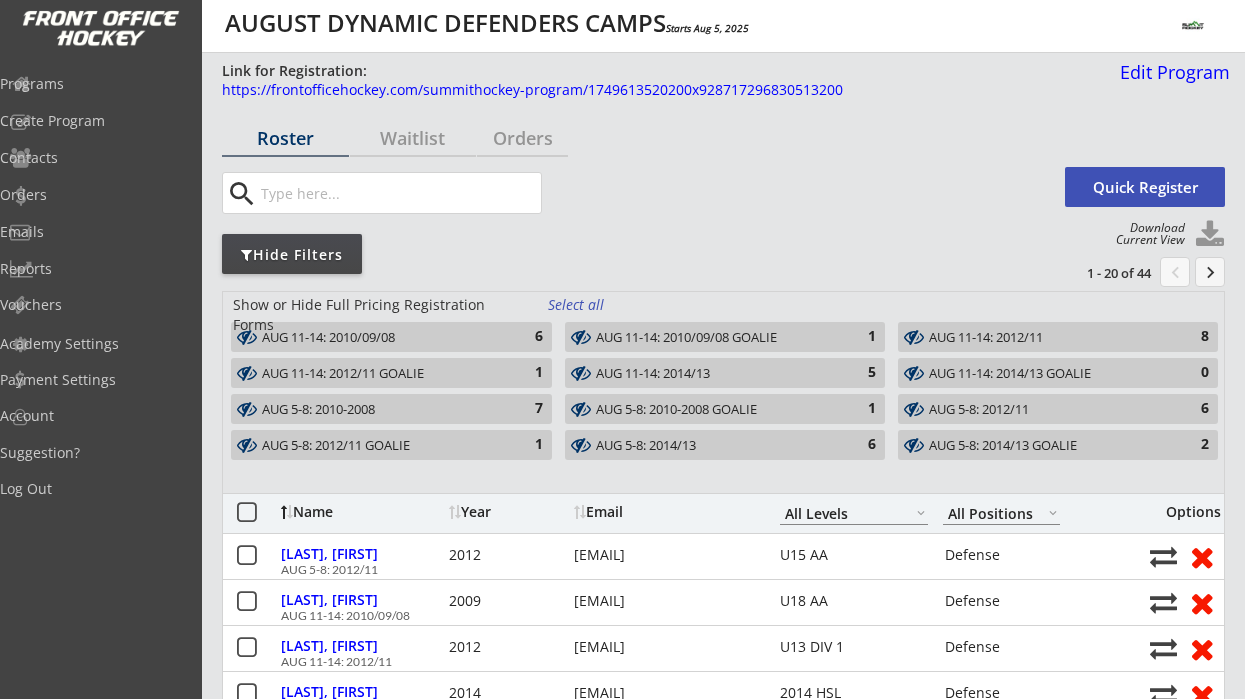 click on "Select all" at bounding box center (585, 305) 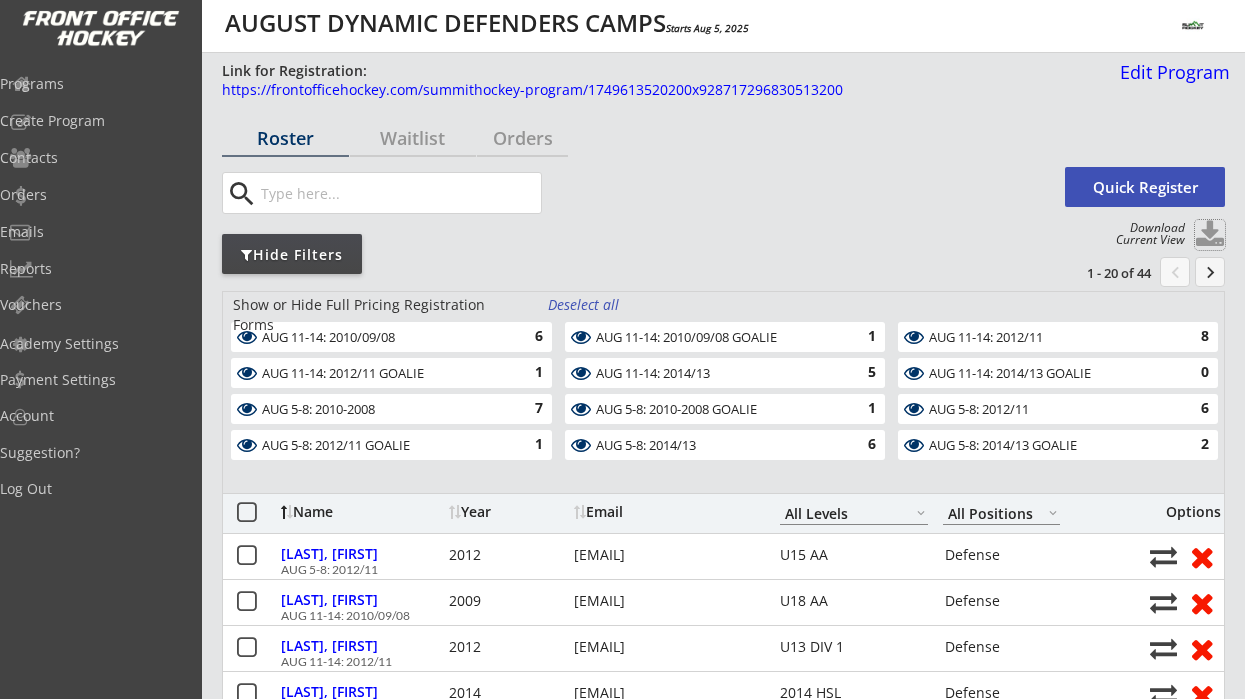 click at bounding box center [1210, 235] 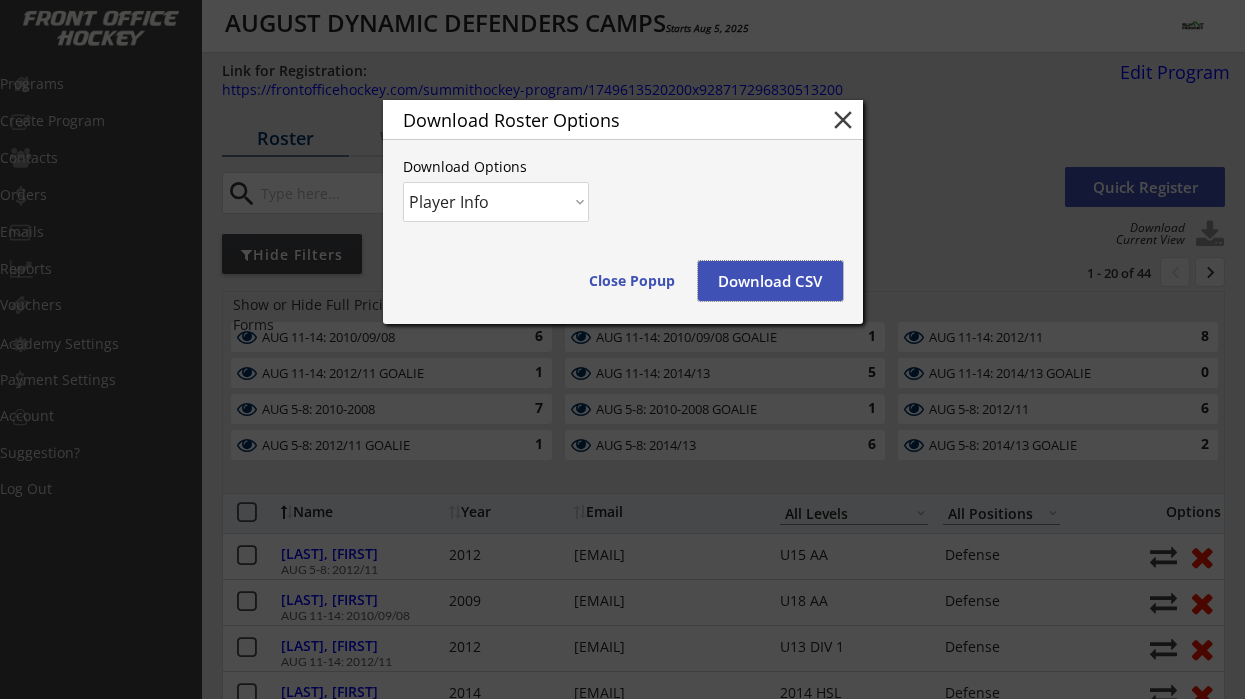 click on "Download CSV" at bounding box center (770, 281) 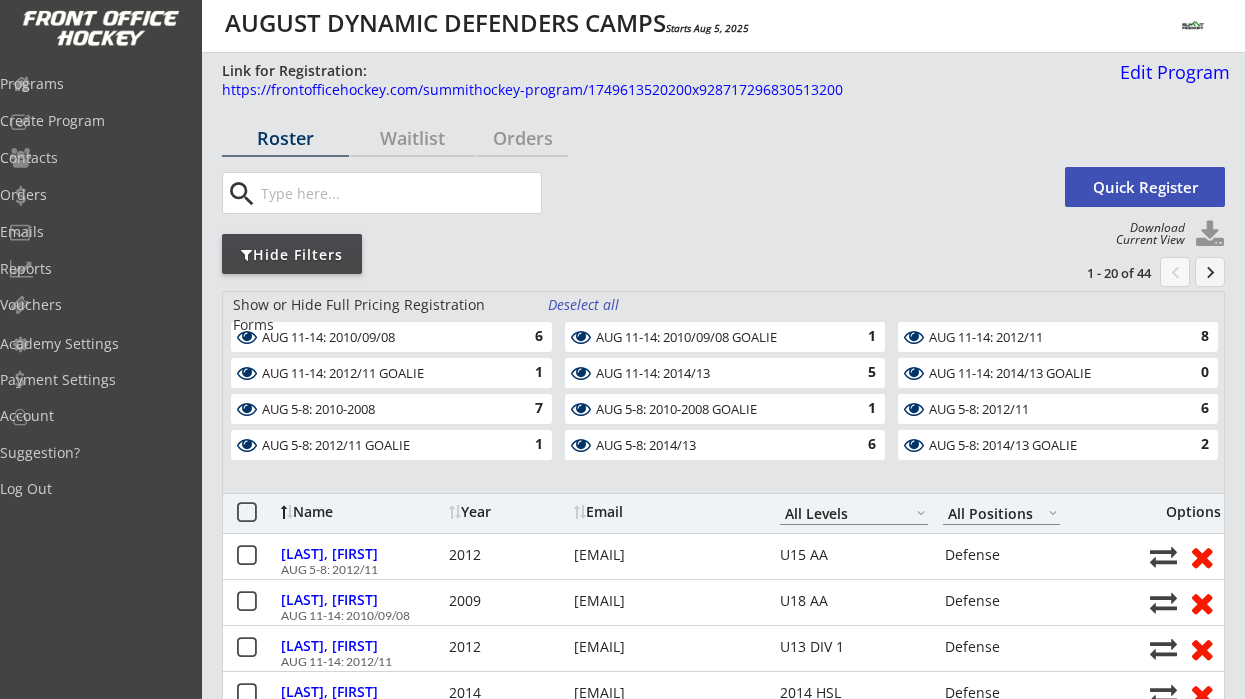 click at bounding box center (1210, 235) 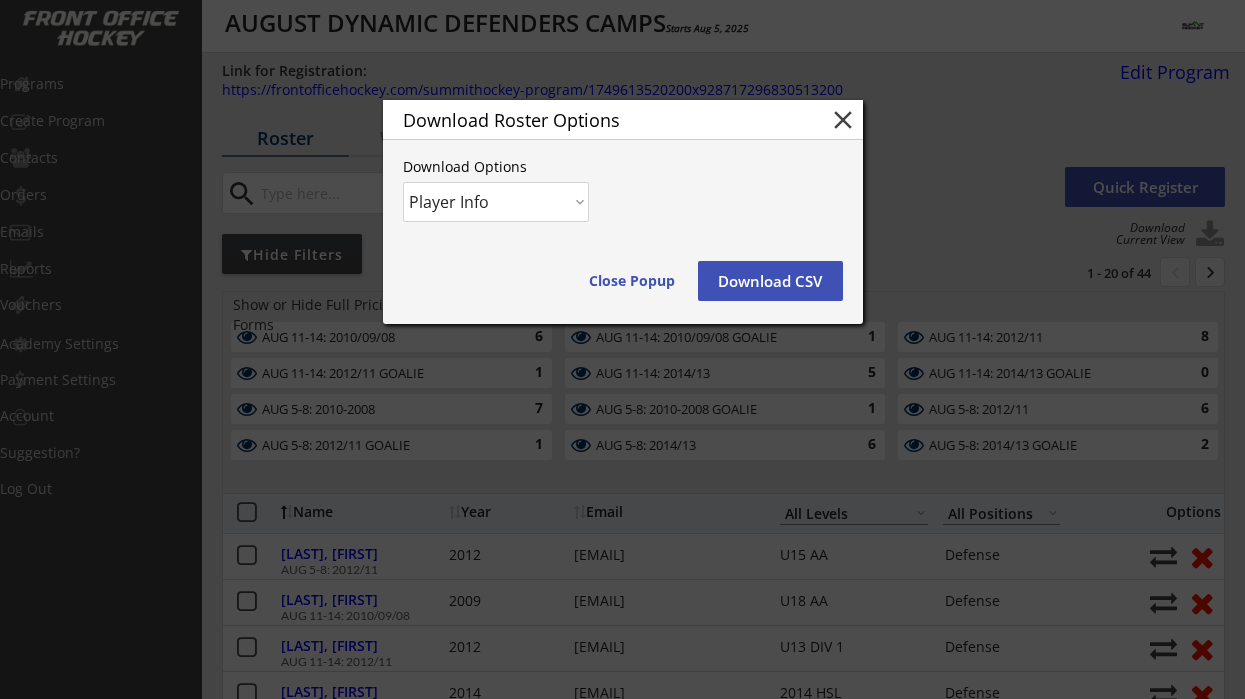 click on "Download CSV" at bounding box center (770, 281) 